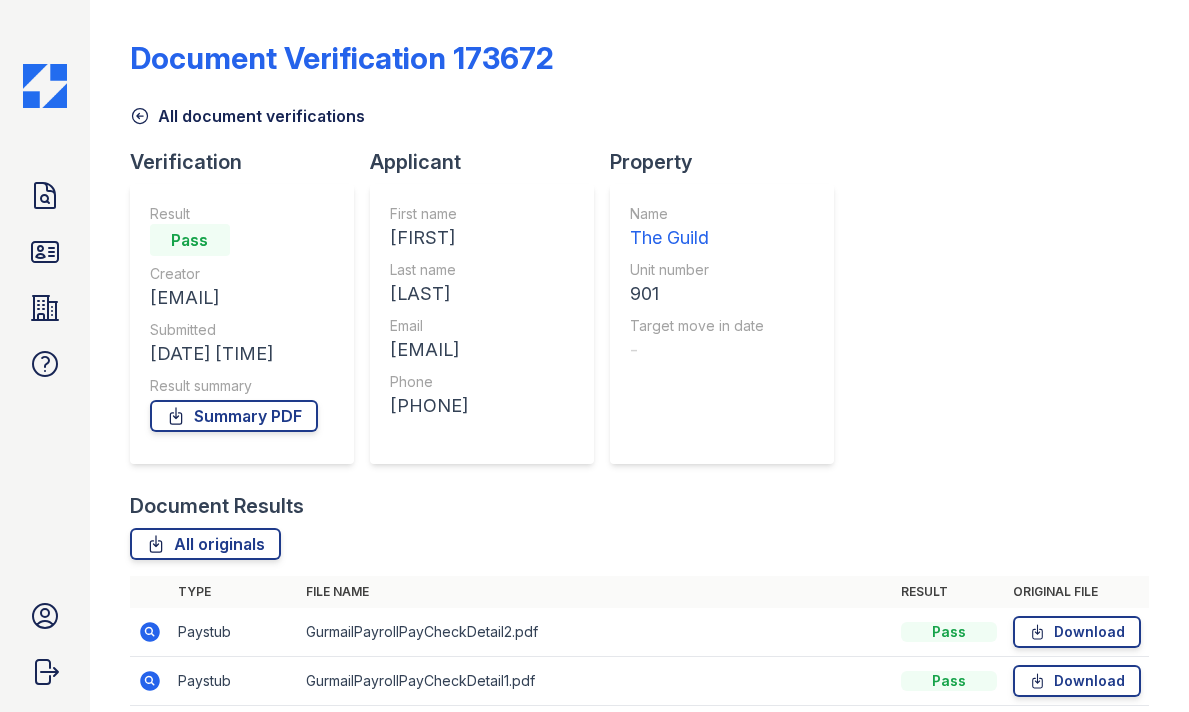 scroll, scrollTop: 0, scrollLeft: 0, axis: both 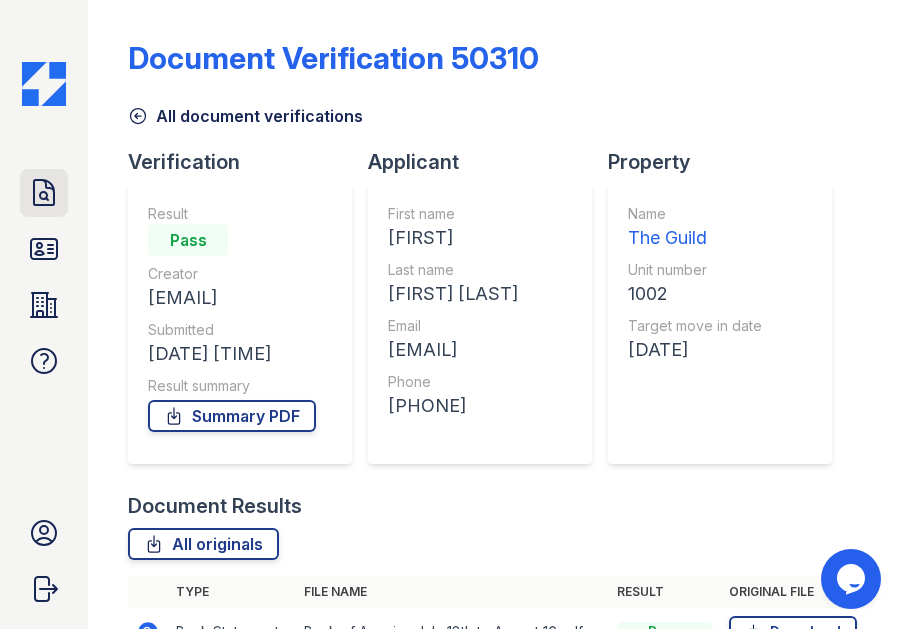 click 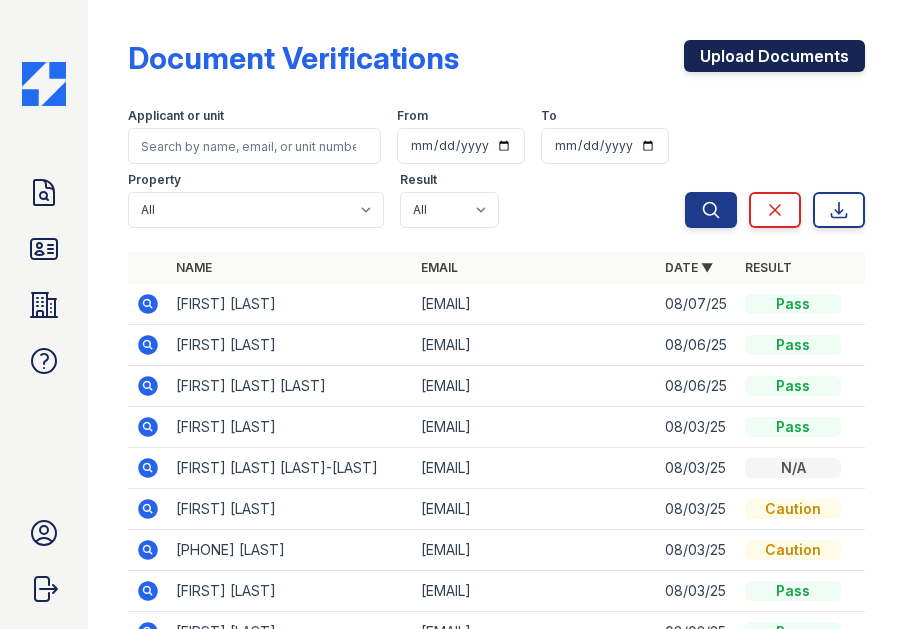 click on "Upload Documents" at bounding box center (774, 56) 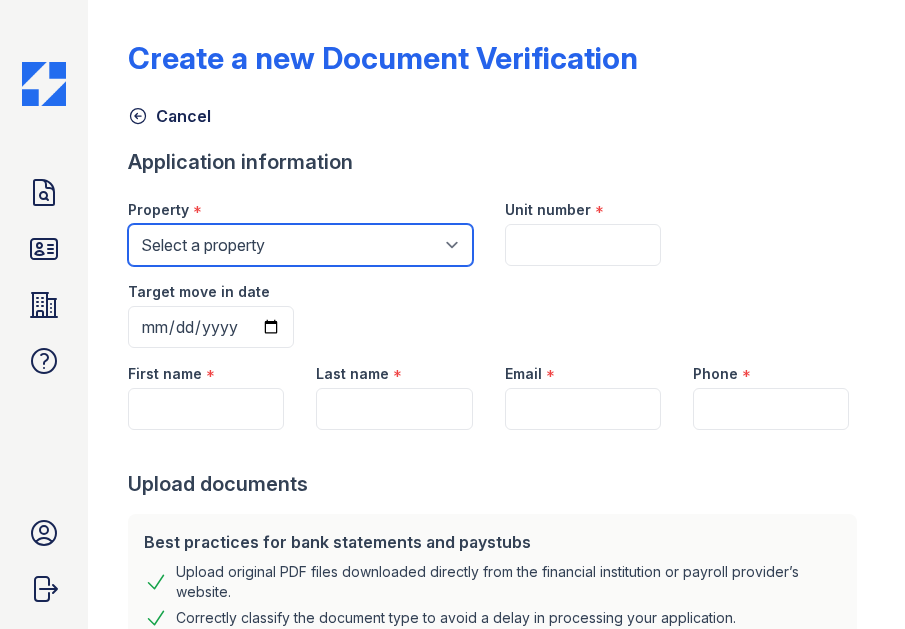 click on "Select a property
Hanover House
The Guild" at bounding box center (300, 245) 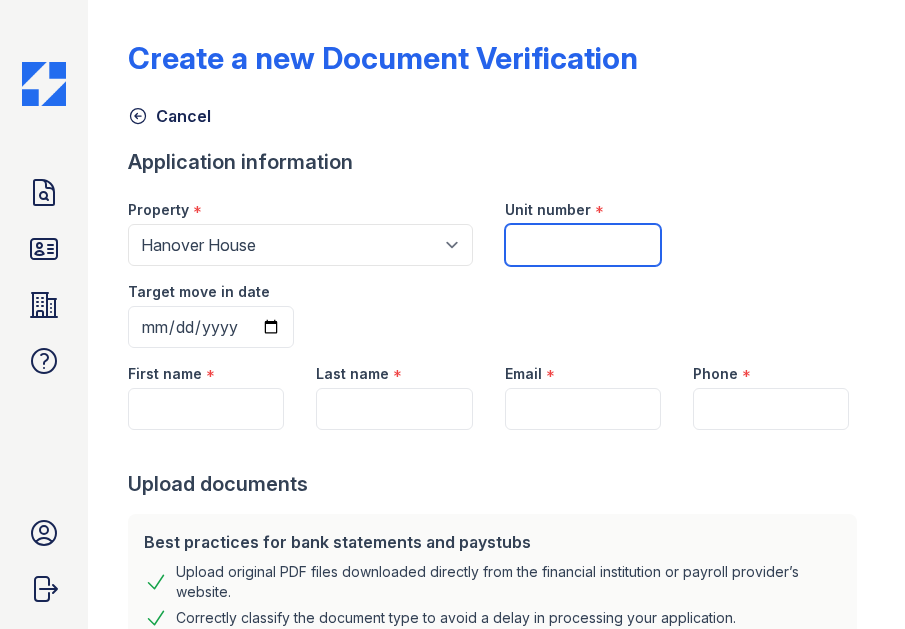 click on "Unit number" at bounding box center [583, 245] 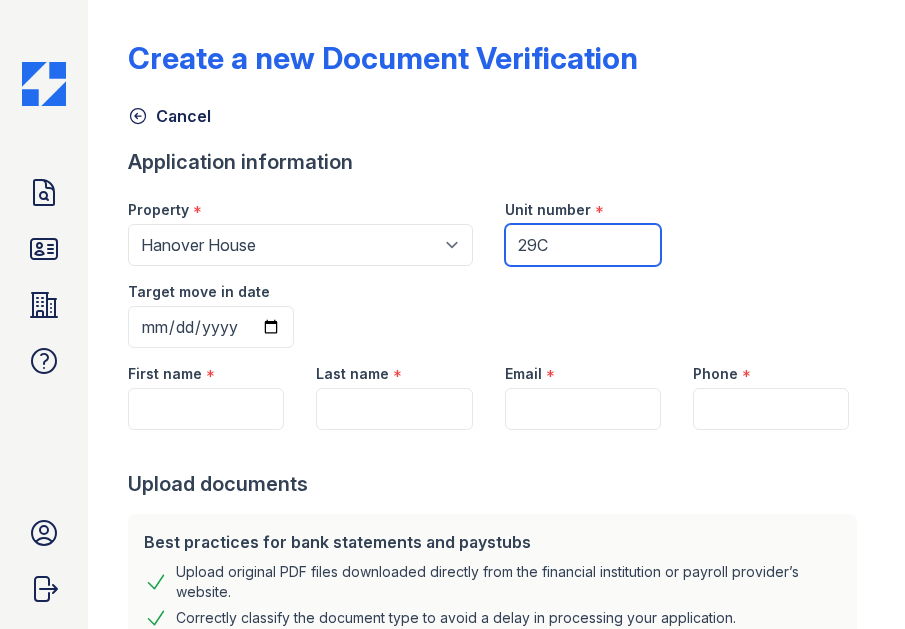 type on "29C" 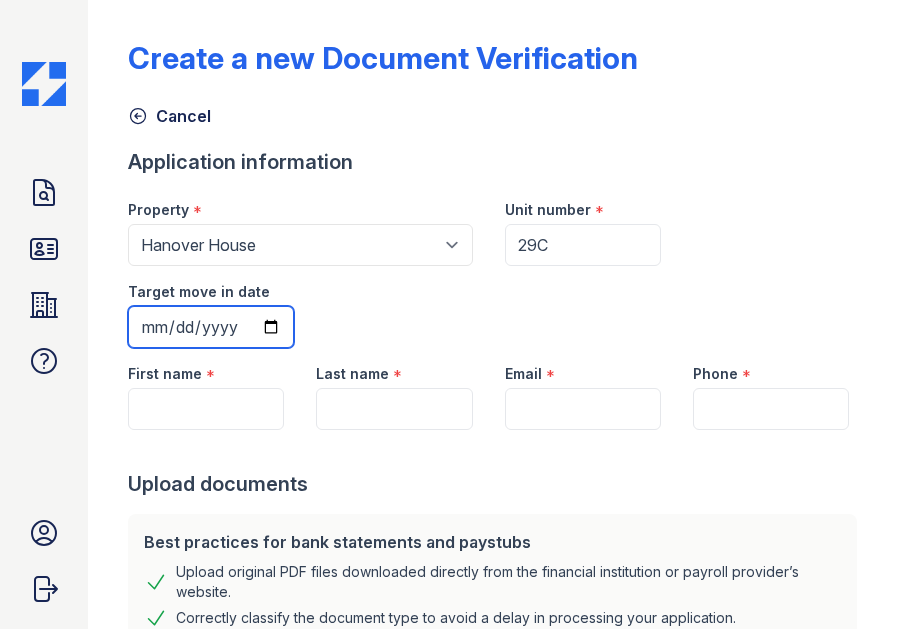 click on "Target move in date" at bounding box center (211, 327) 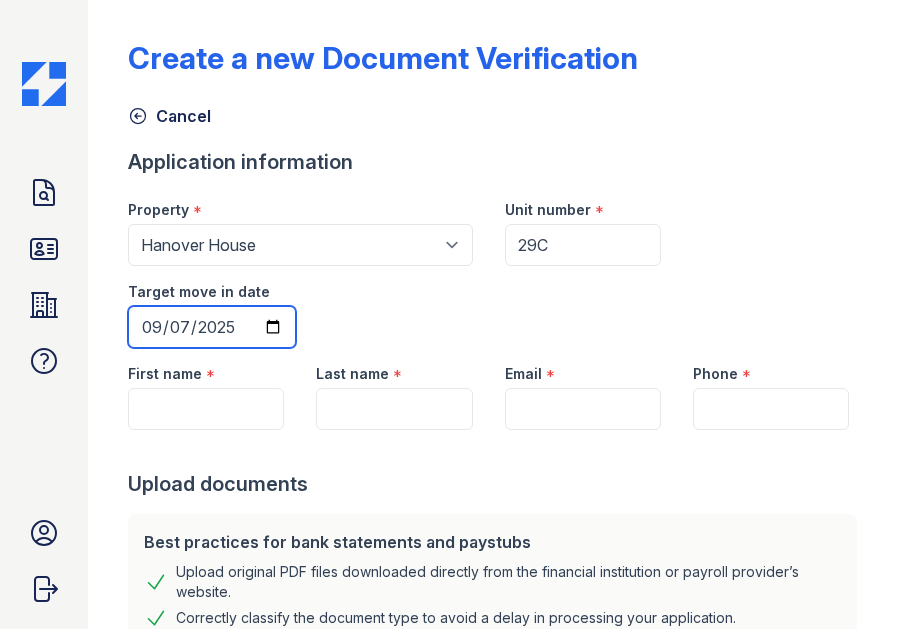 type on "2025-09-01" 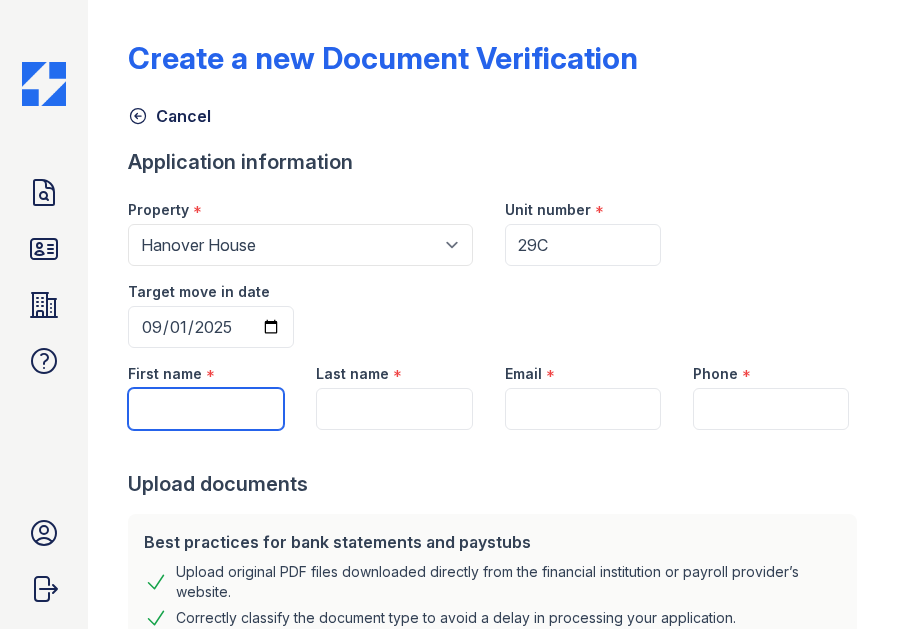 click on "First name" at bounding box center [206, 409] 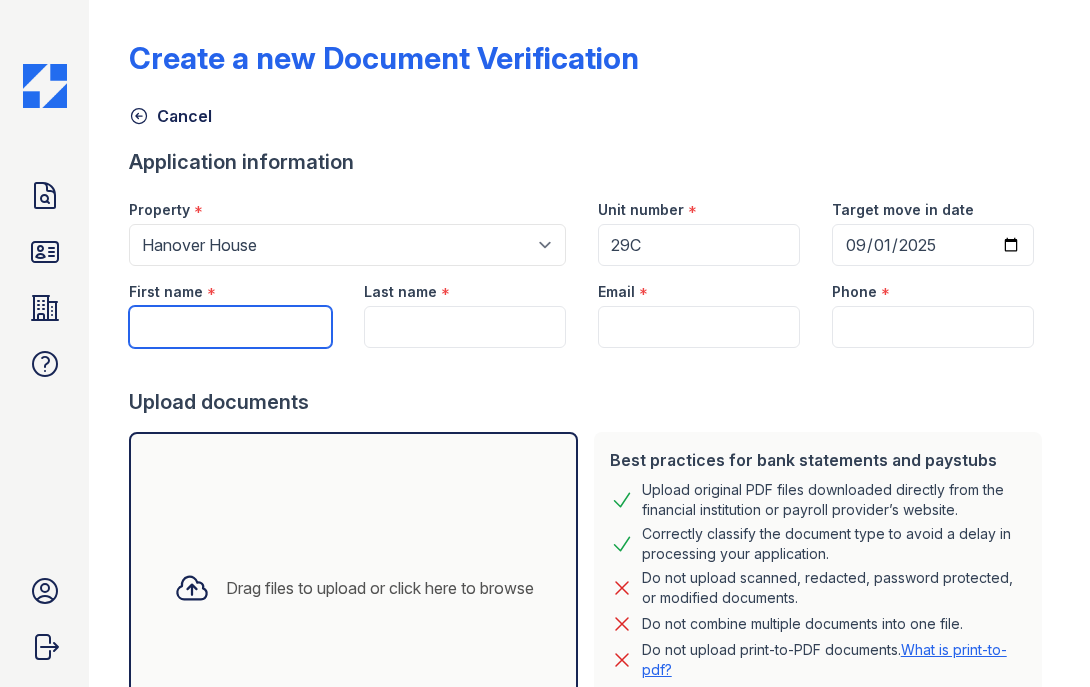 paste on "Junan (Julian) Tao" 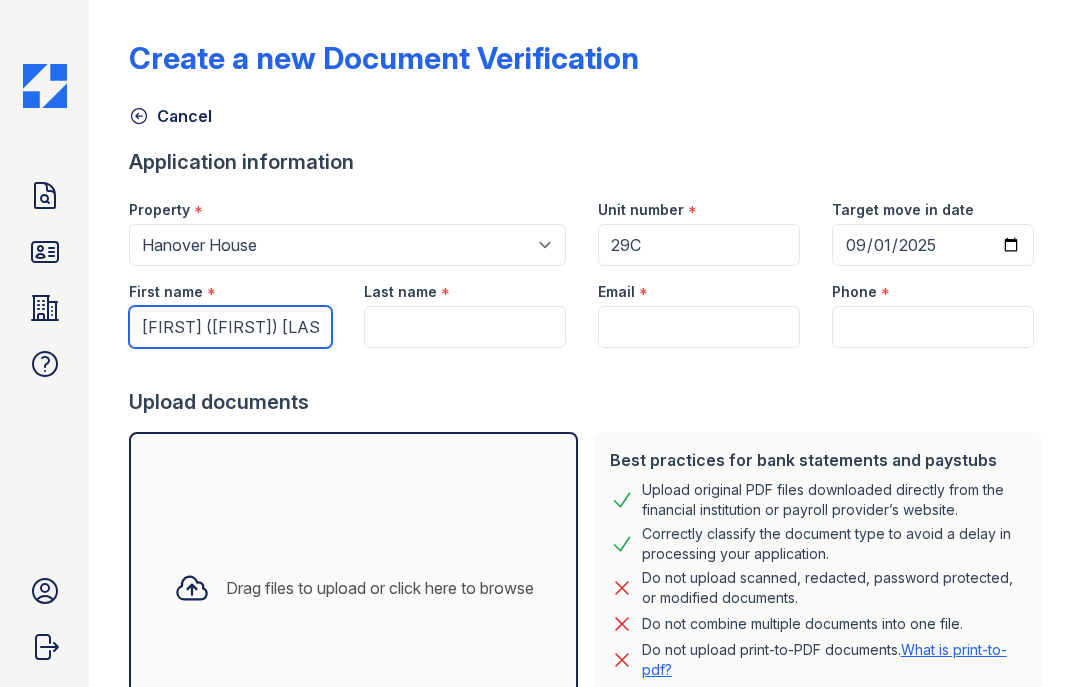 type on "Junan (Julian) Tao" 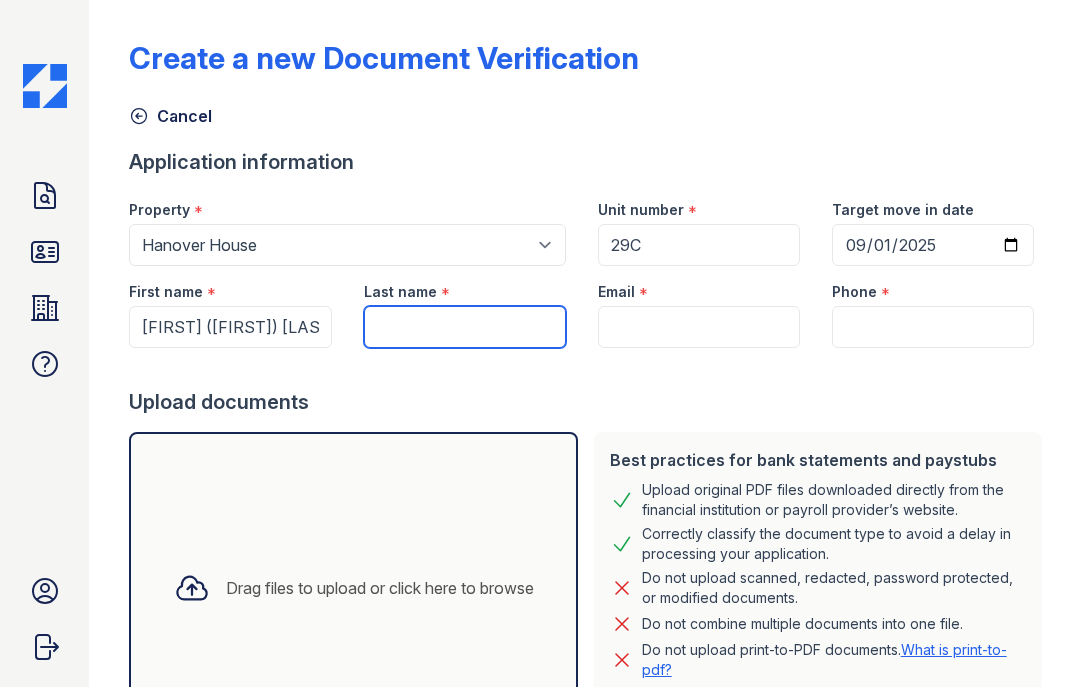click on "Last name" at bounding box center [465, 327] 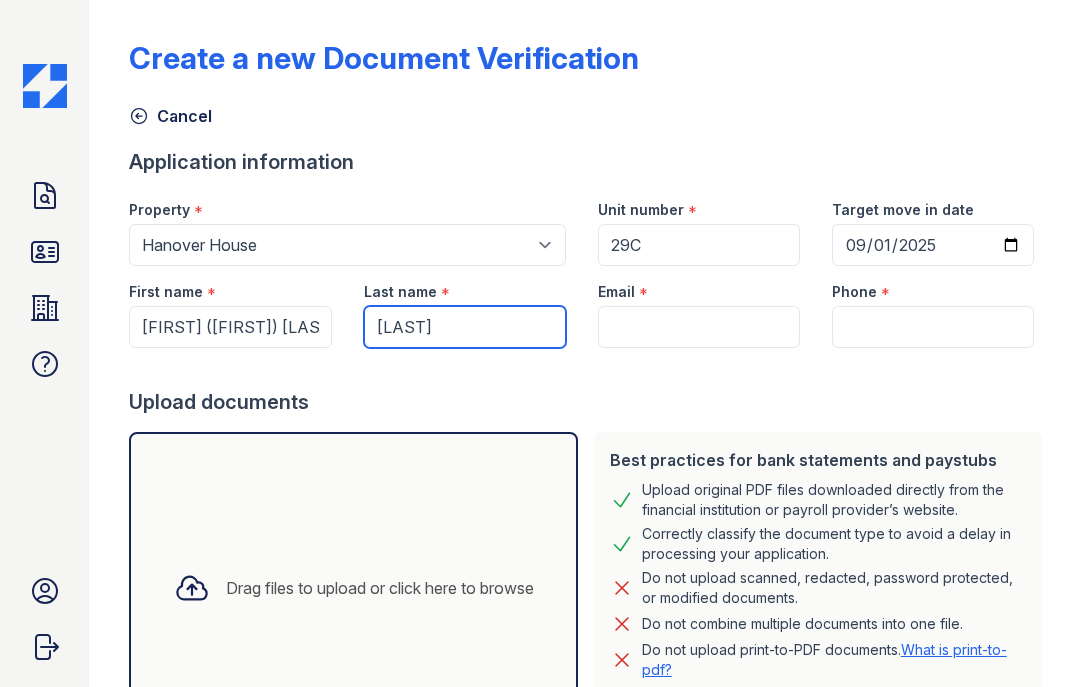 type on "[LAST]" 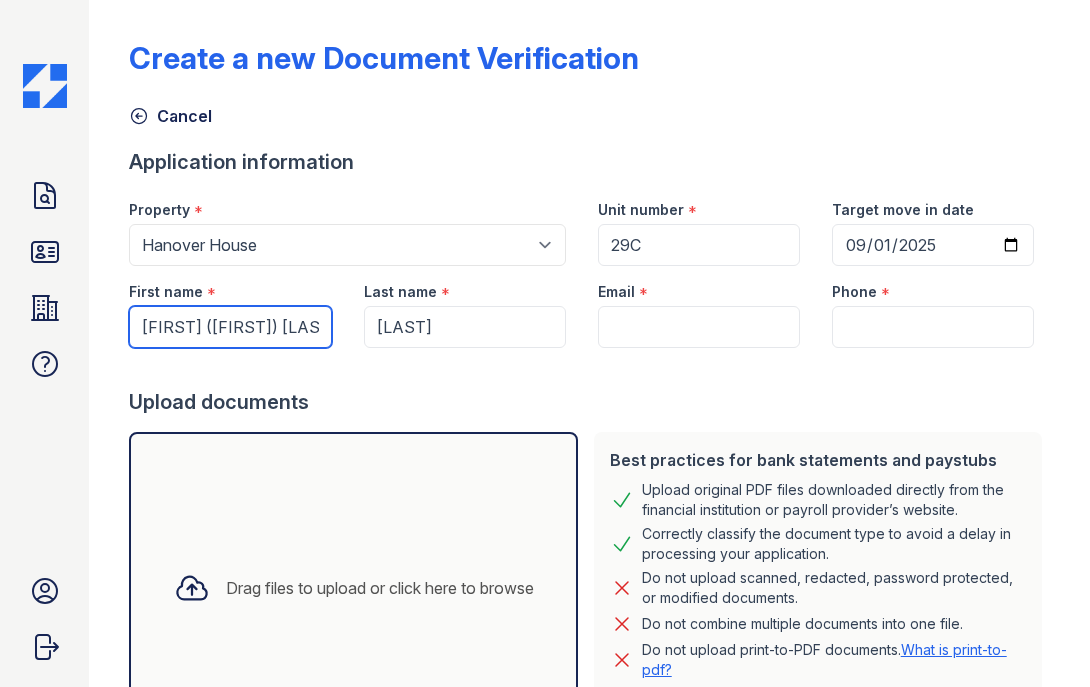 drag, startPoint x: 285, startPoint y: 329, endPoint x: 193, endPoint y: 327, distance: 92.021736 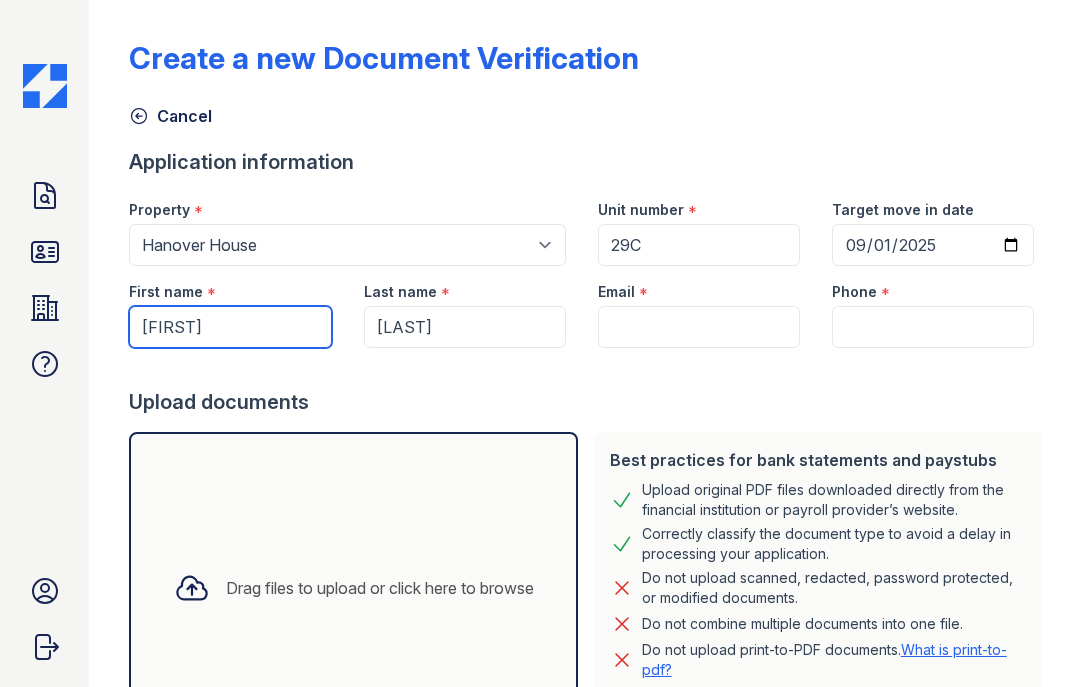 type on "[FIRST]" 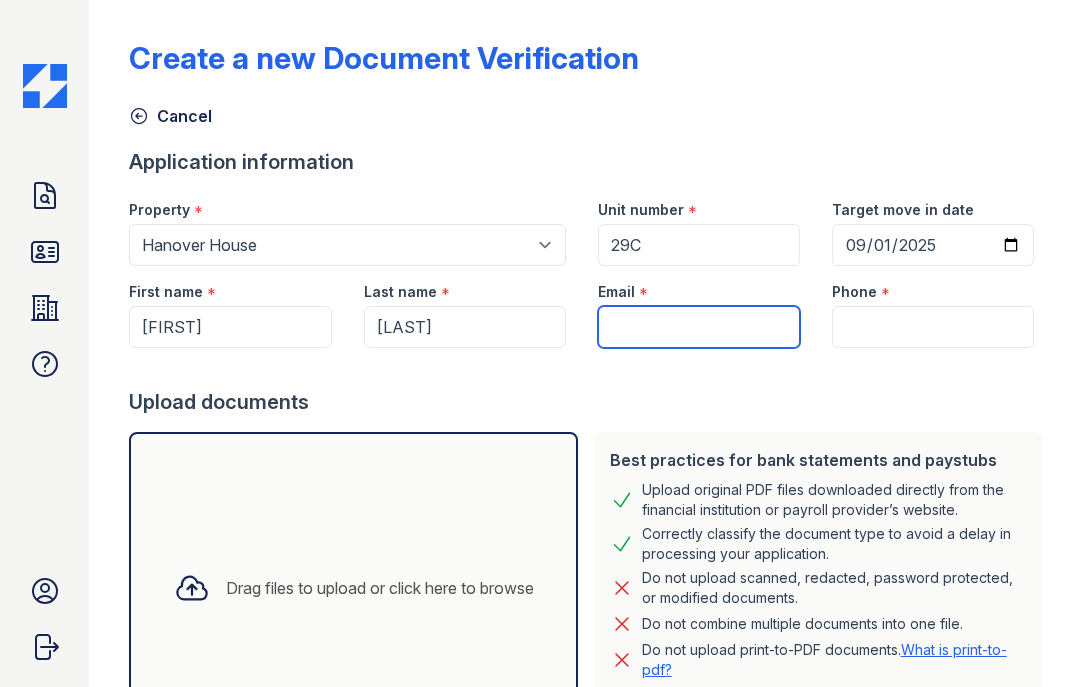 click on "Email" at bounding box center [699, 327] 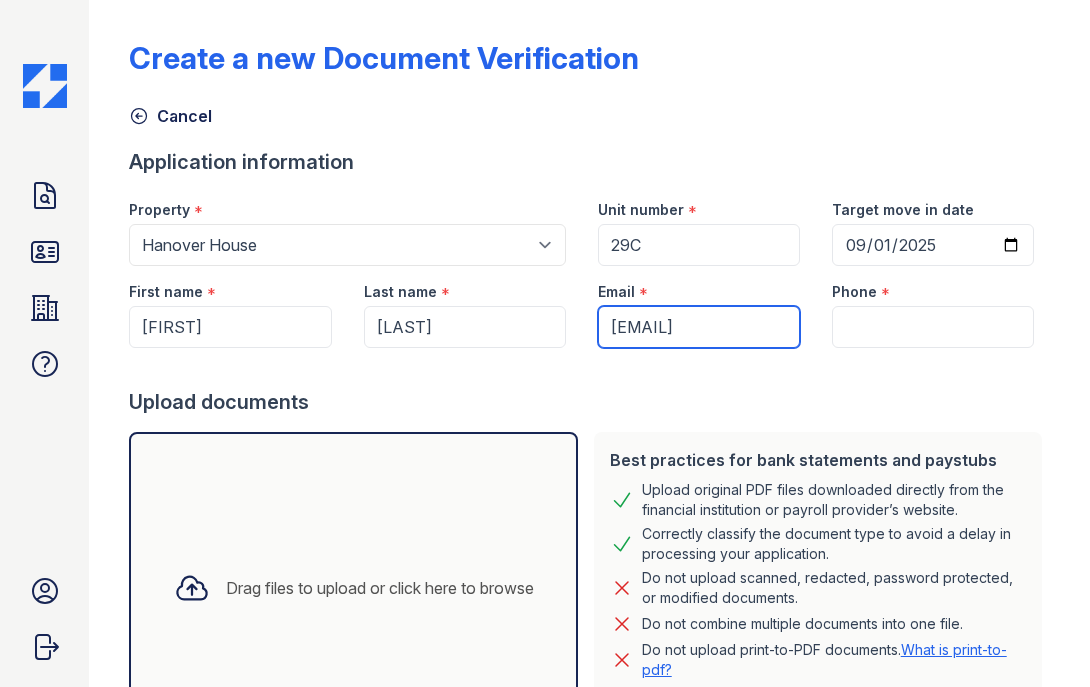 scroll, scrollTop: 0, scrollLeft: 8, axis: horizontal 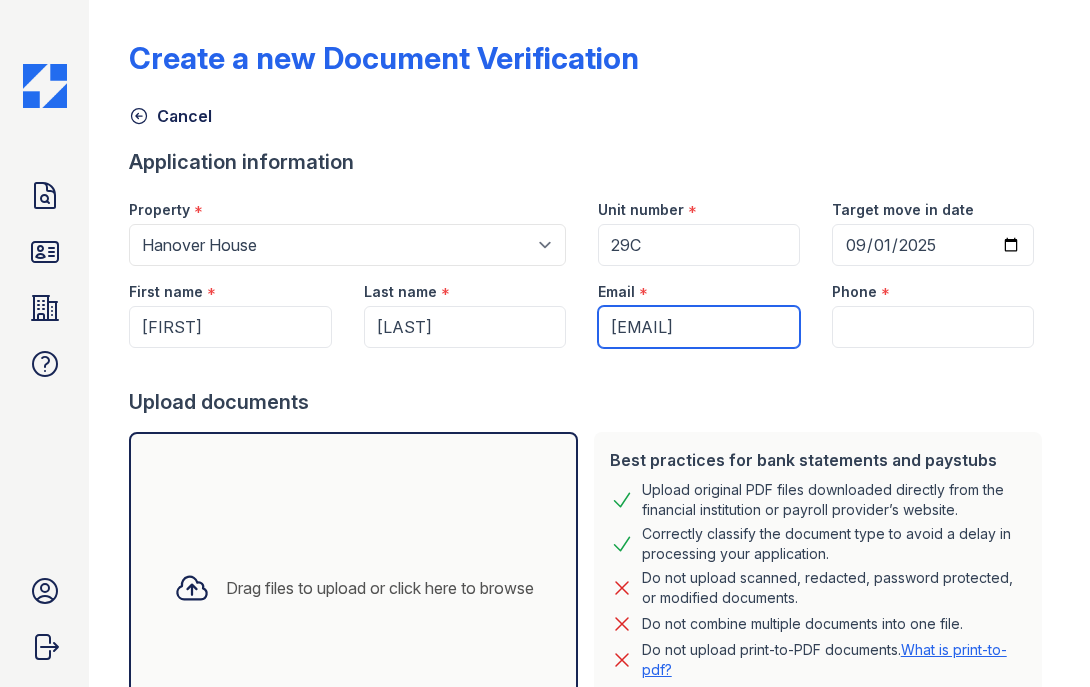 type on "[EMAIL]" 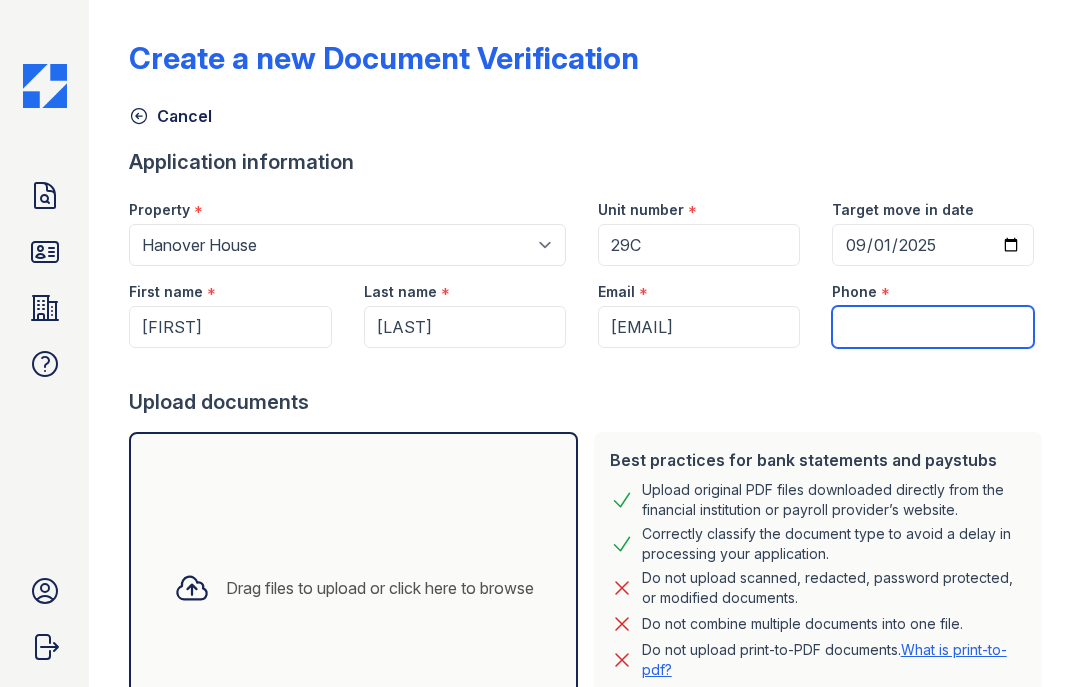 click on "Phone" at bounding box center (933, 327) 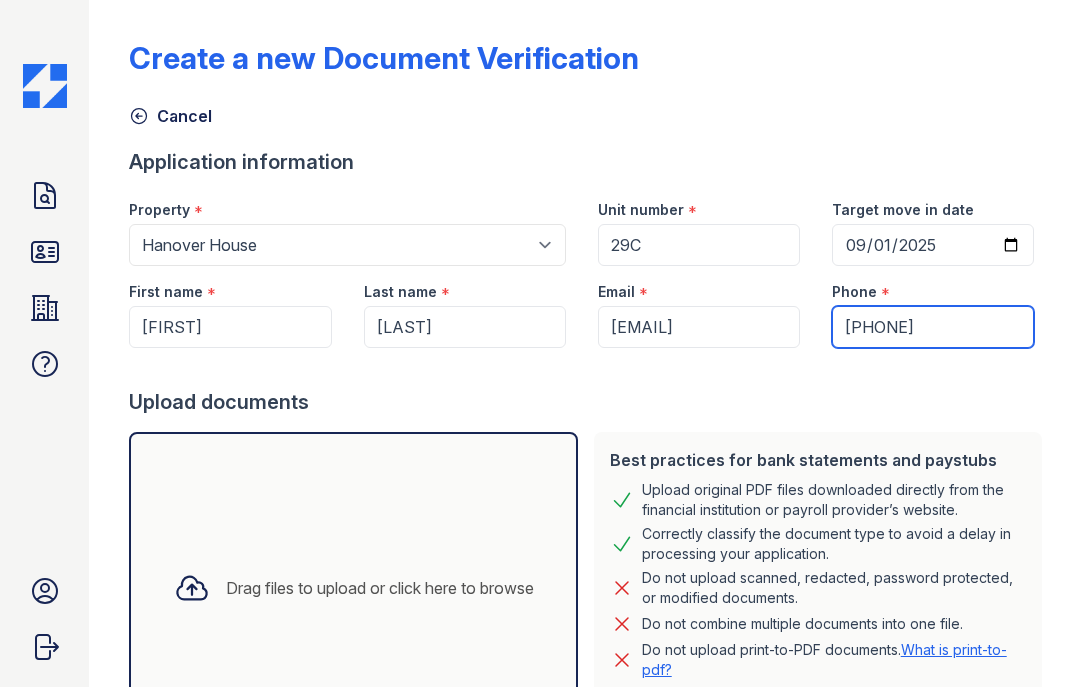 scroll, scrollTop: 185, scrollLeft: 0, axis: vertical 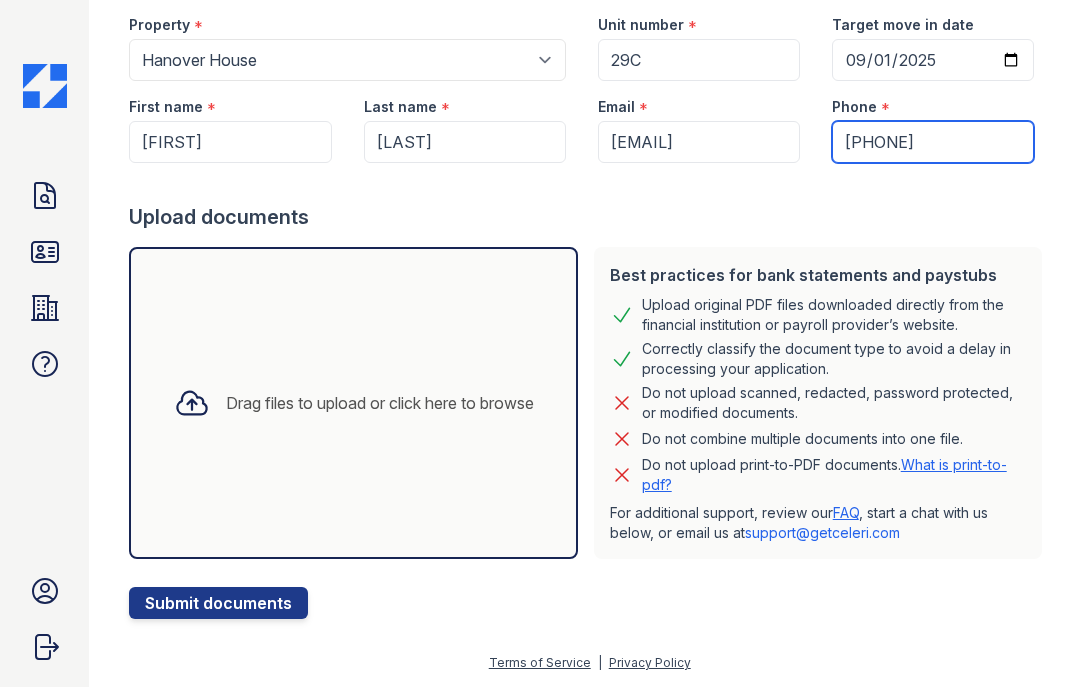 type on "5106128717" 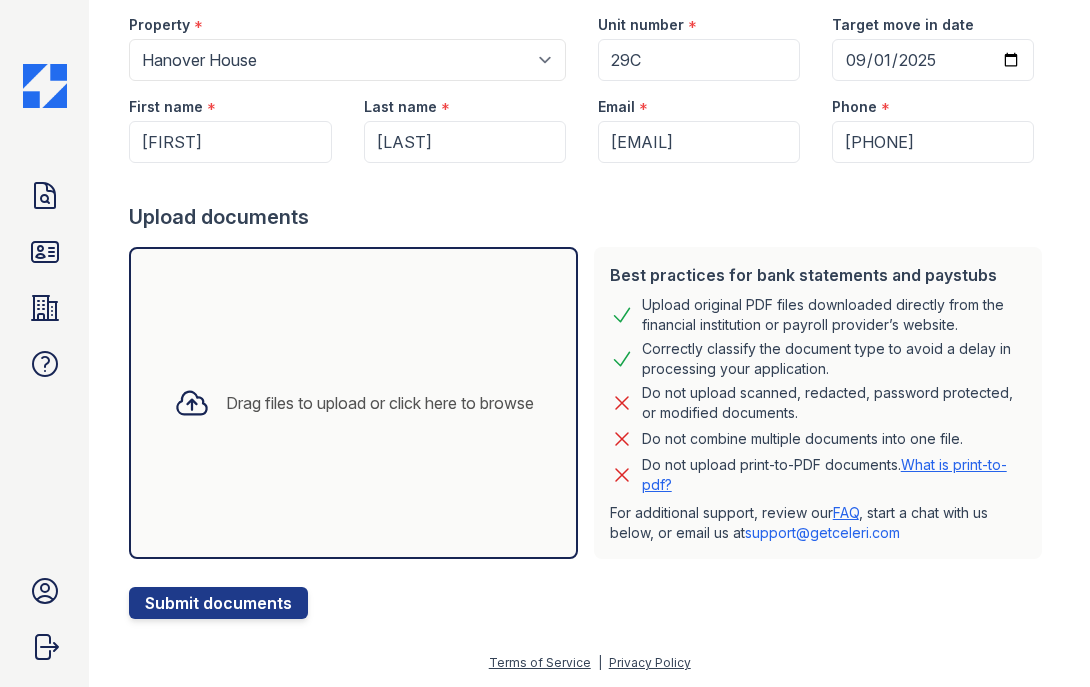 click 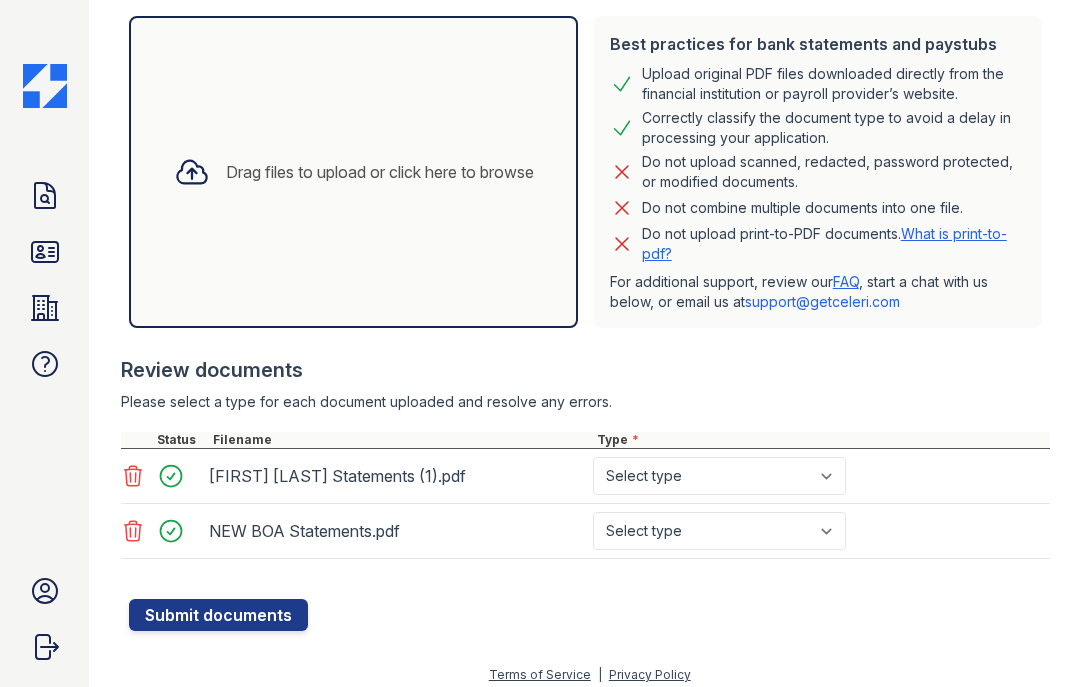 scroll, scrollTop: 428, scrollLeft: 0, axis: vertical 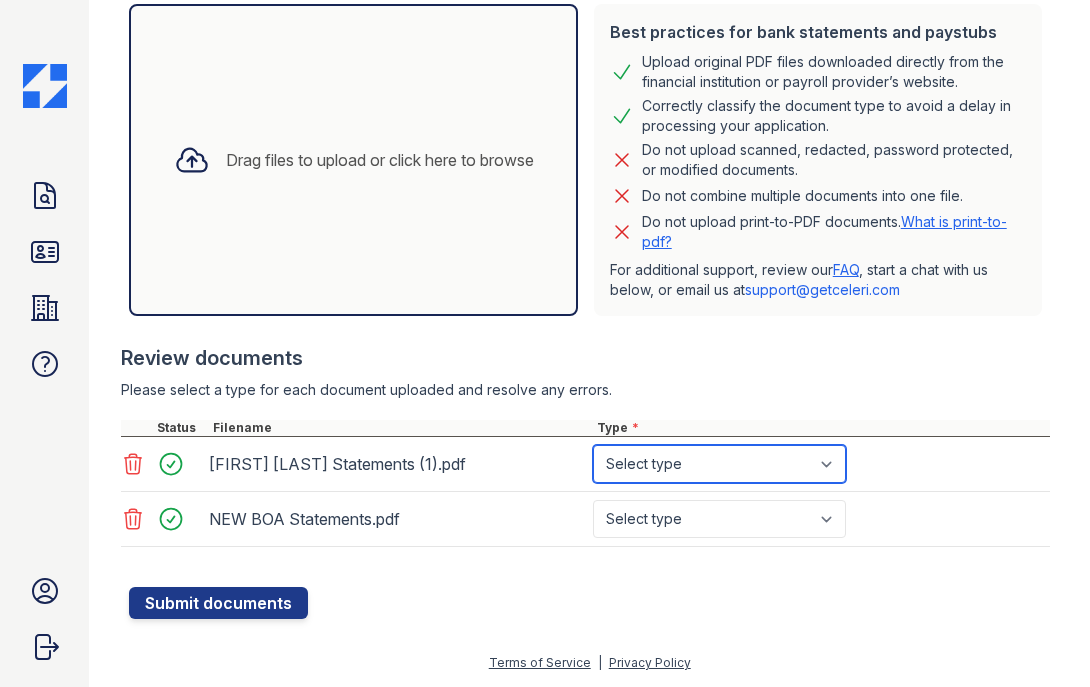 click on "Select type
Paystub
Bank Statement
Offer Letter
Tax Documents
Benefit Award Letter
Investment Account Statement
Other" at bounding box center (719, 464) 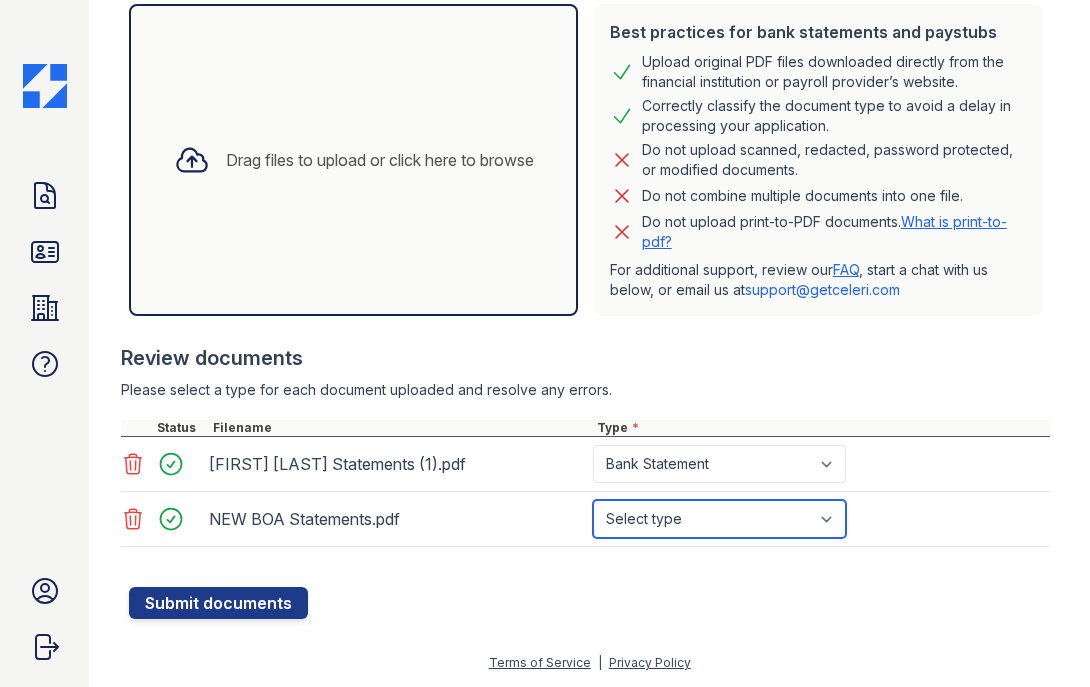 click on "Select type
Paystub
Bank Statement
Offer Letter
Tax Documents
Benefit Award Letter
Investment Account Statement
Other" at bounding box center [719, 519] 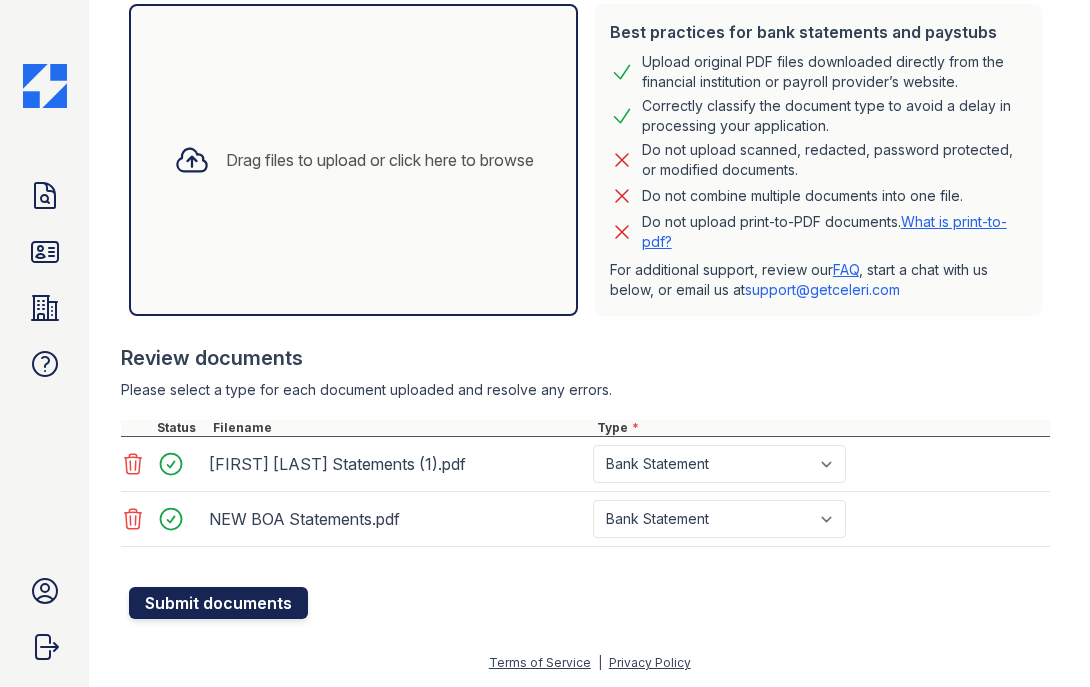 click on "Submit documents" at bounding box center (218, 603) 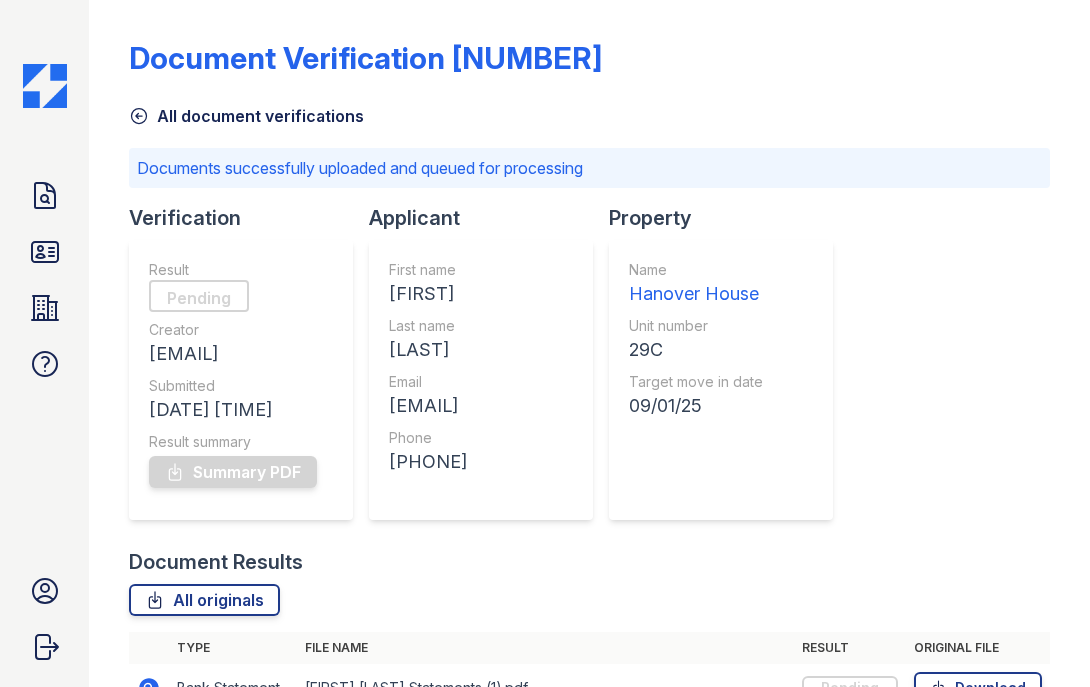 scroll, scrollTop: 163, scrollLeft: 0, axis: vertical 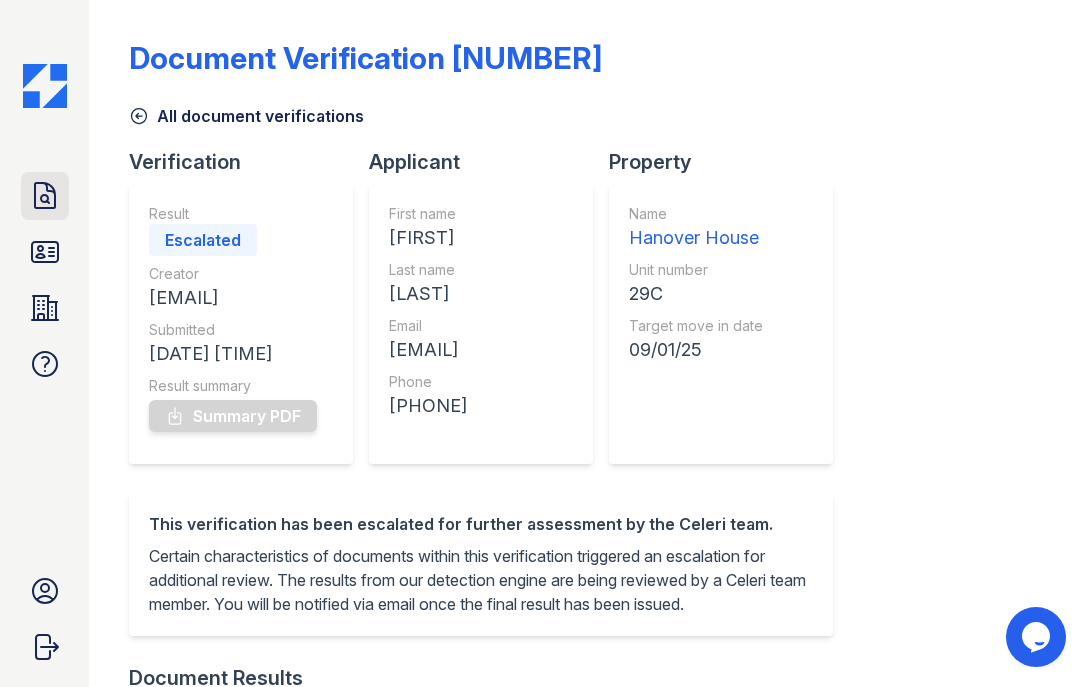 click 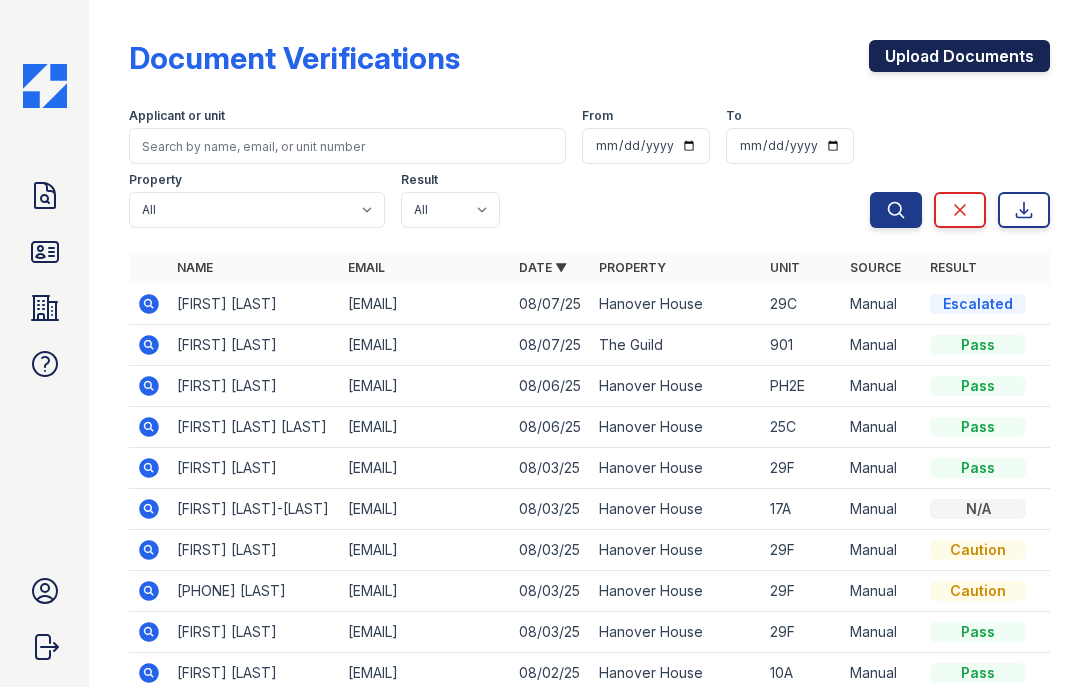 click on "Upload Documents" at bounding box center [959, 56] 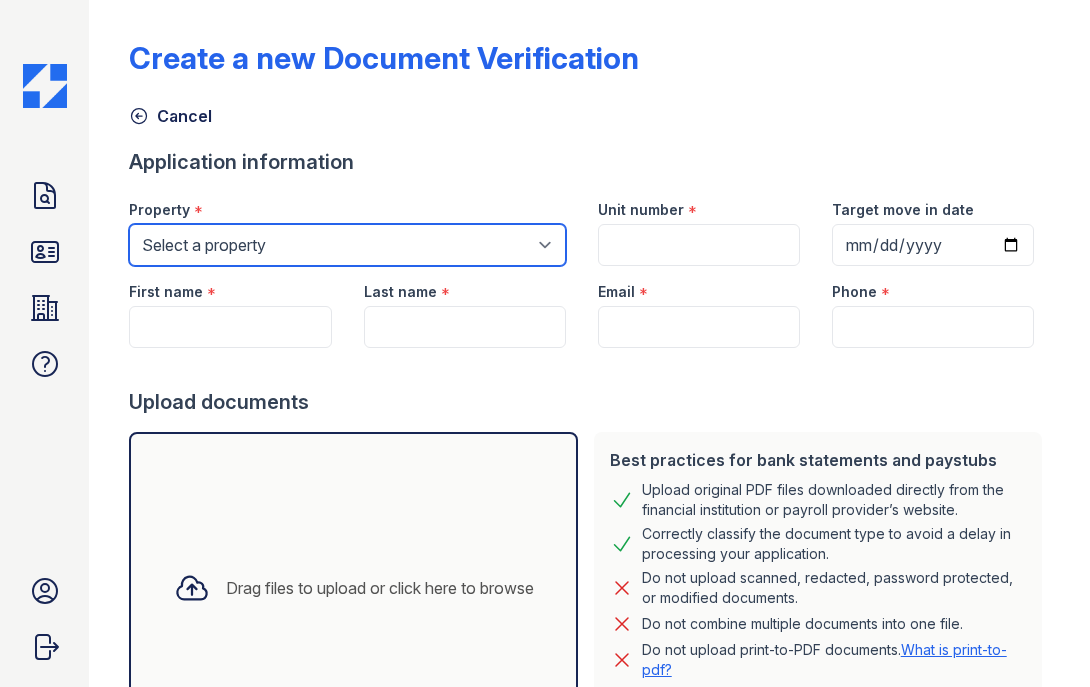 click on "Select a property
Hanover House
The Guild" at bounding box center (347, 245) 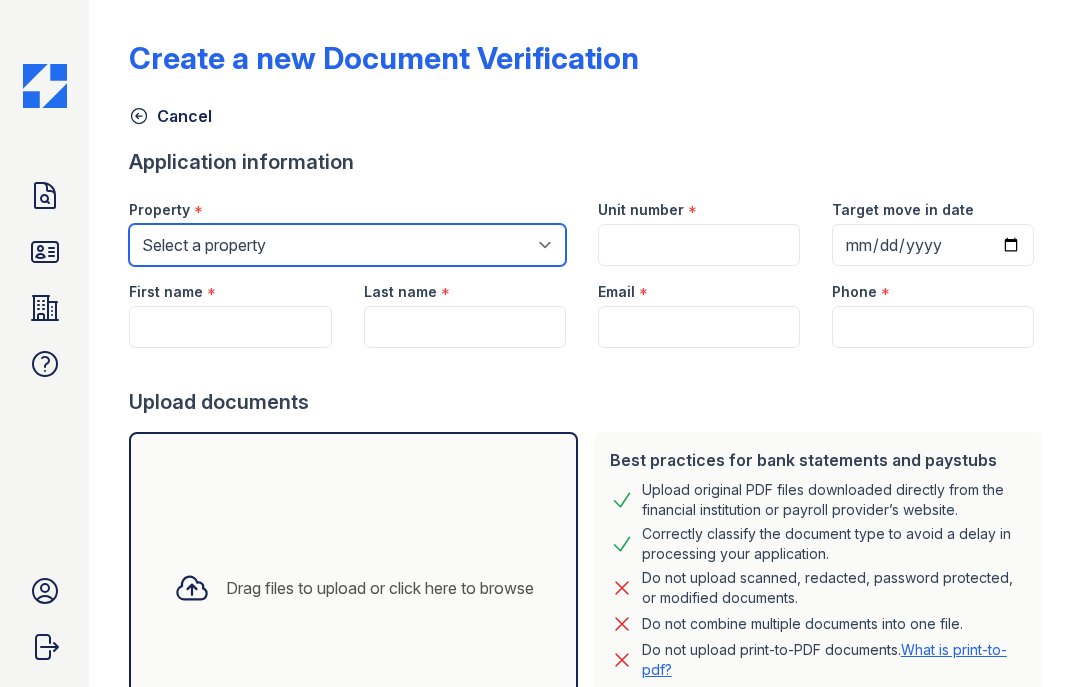 select on "3109" 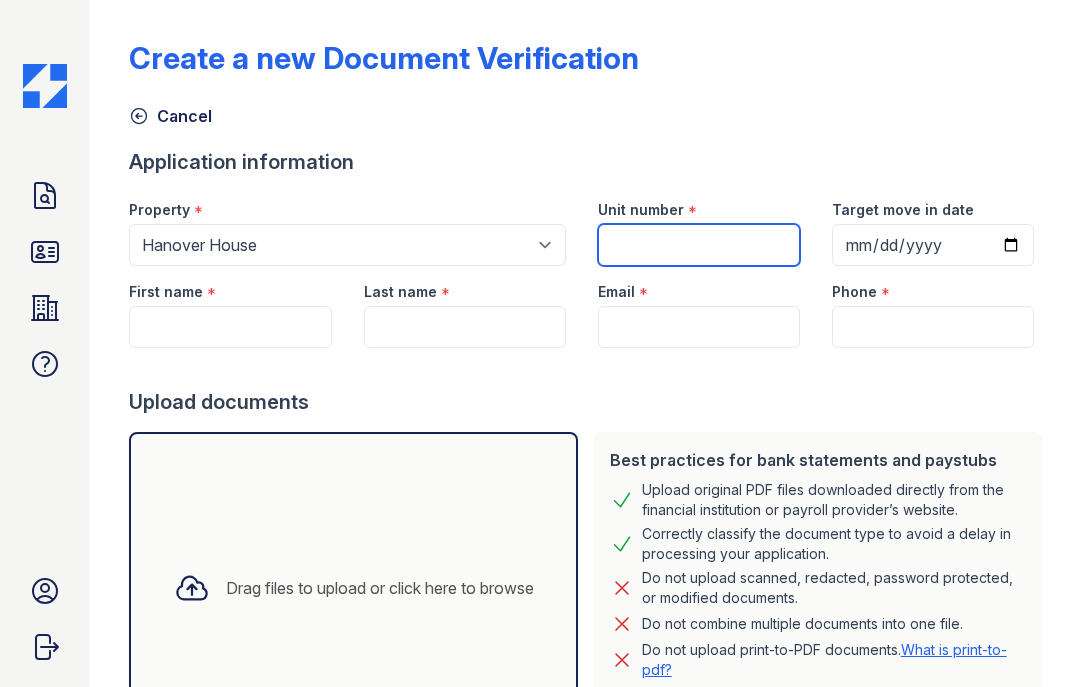 click on "Unit number" at bounding box center (699, 245) 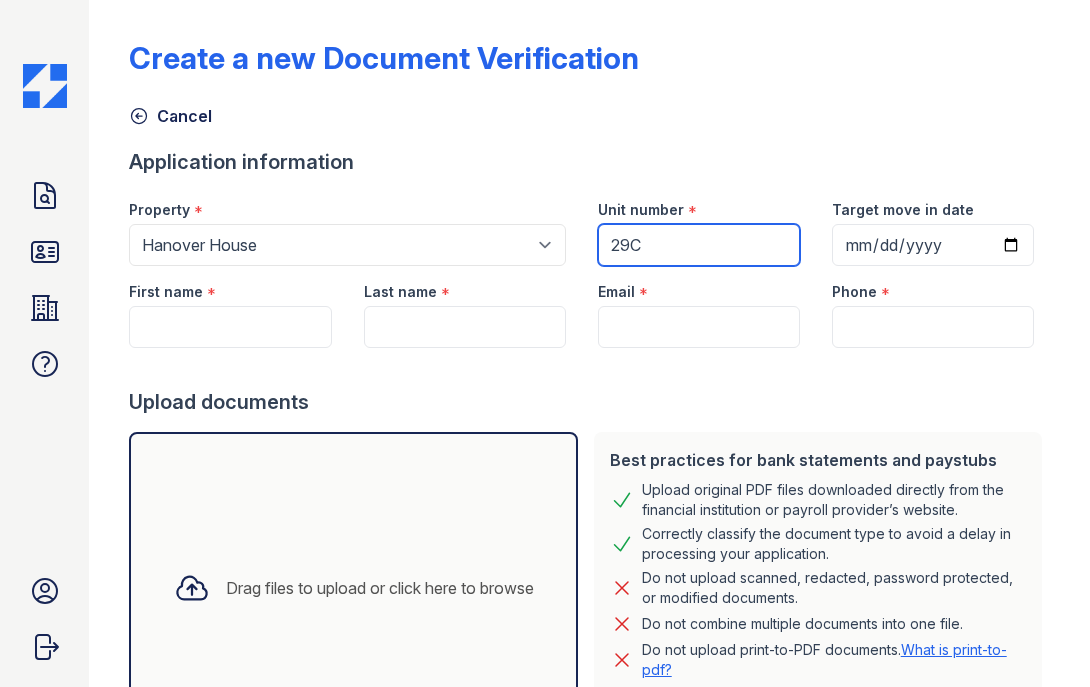 type on "29C" 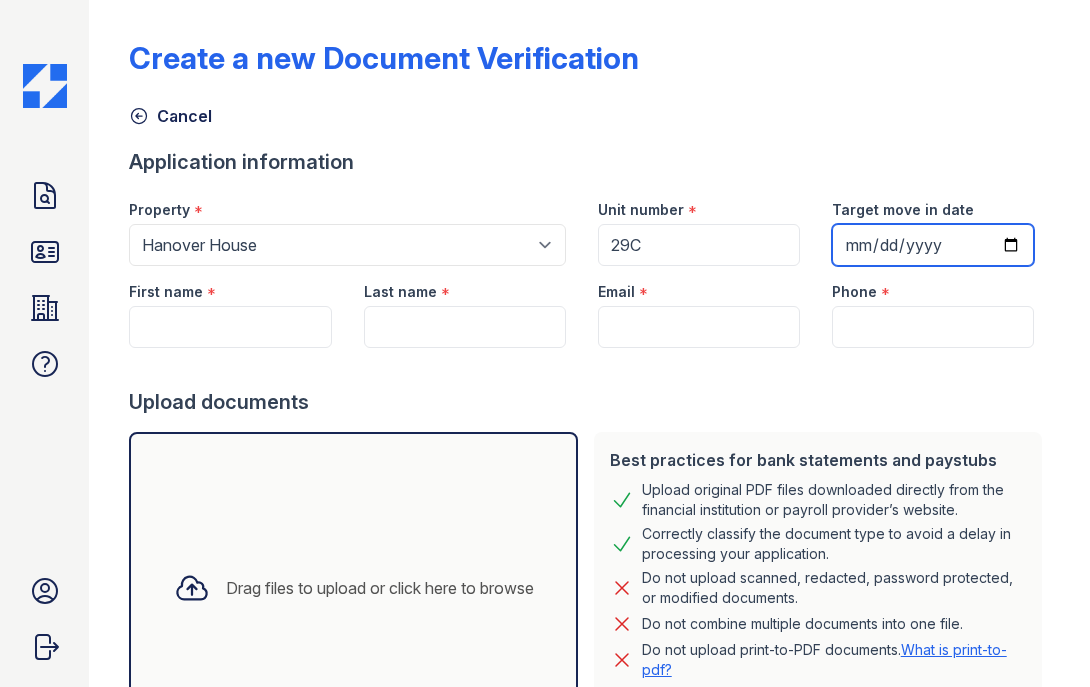 click on "Target move in date" at bounding box center [933, 245] 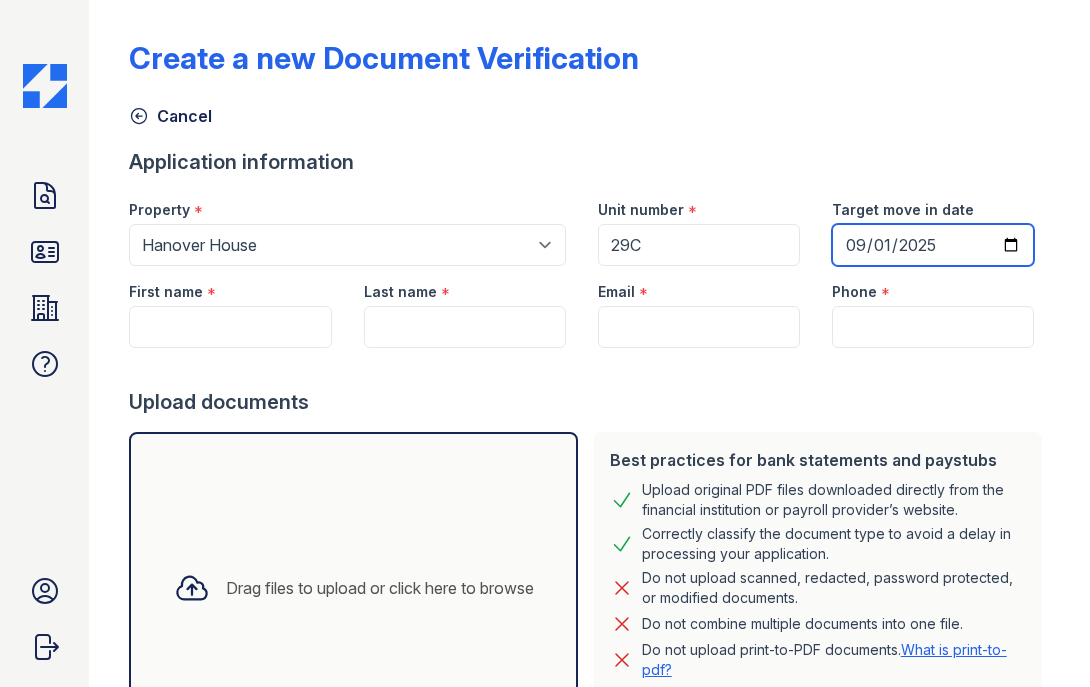 type on "2025-09-01" 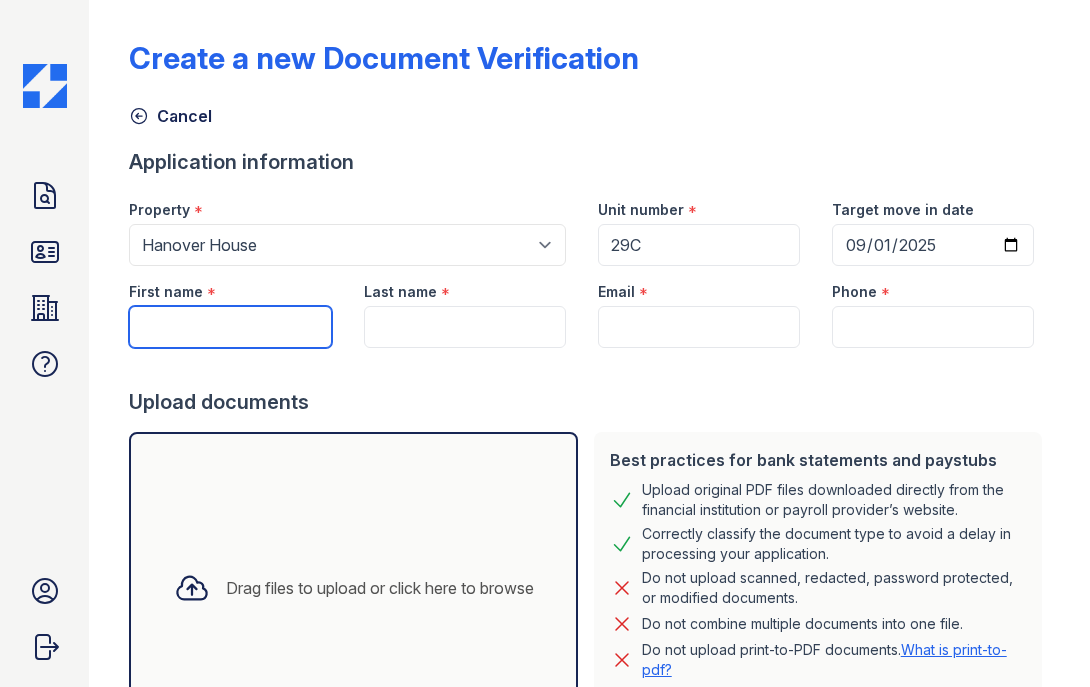 click on "First name" at bounding box center (230, 327) 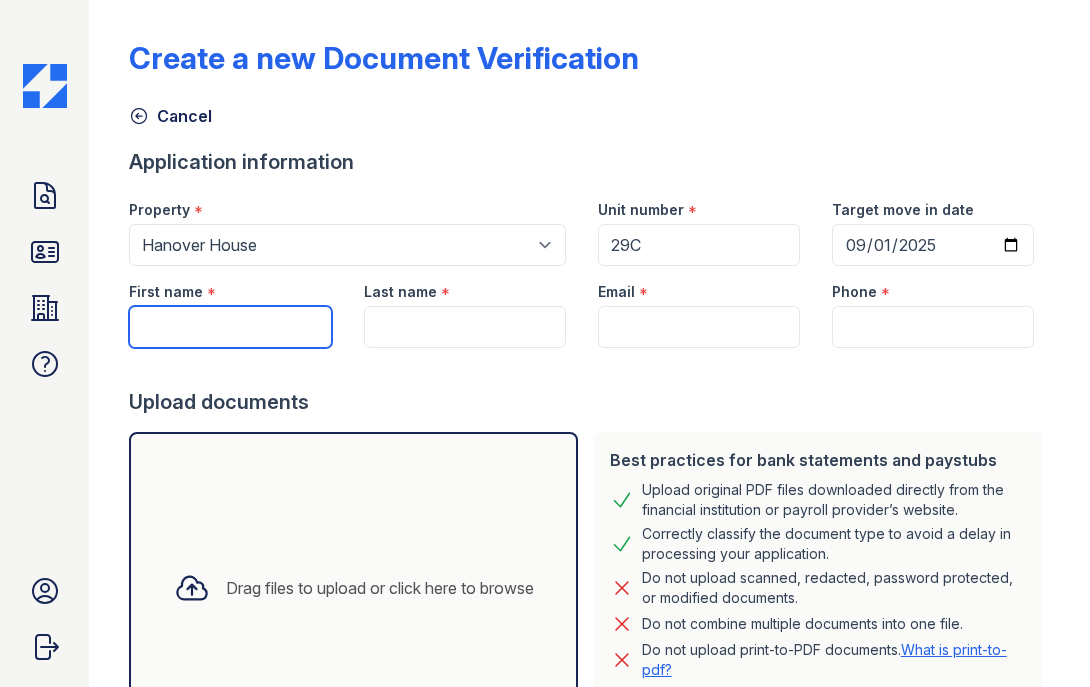 paste on "[FIRST]" 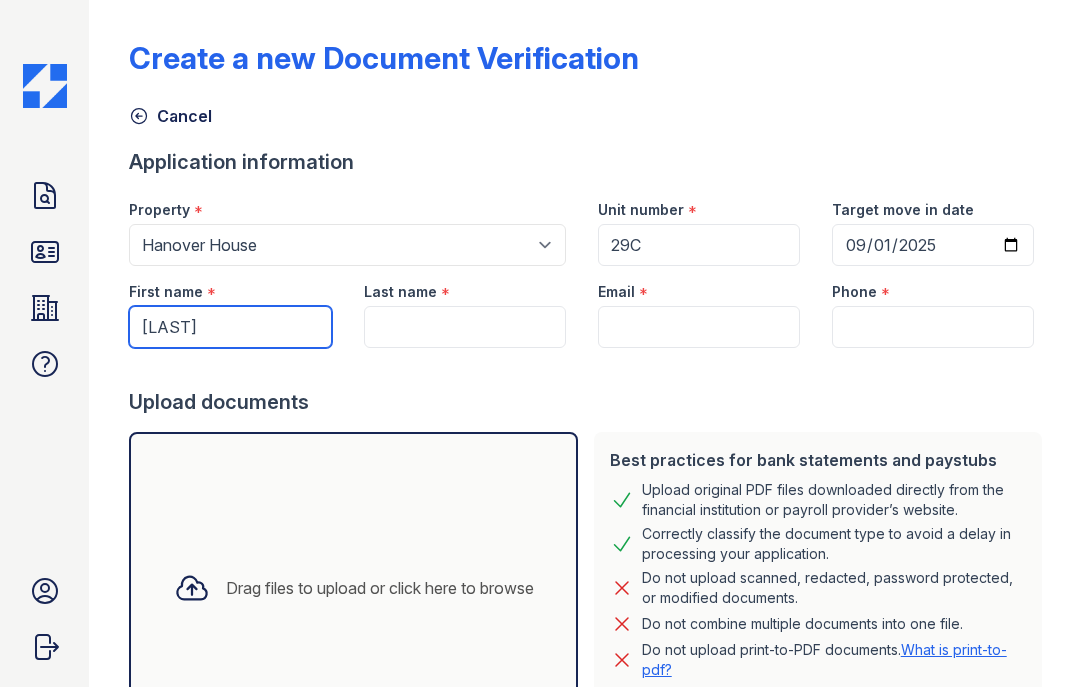 type on "[FIRST]" 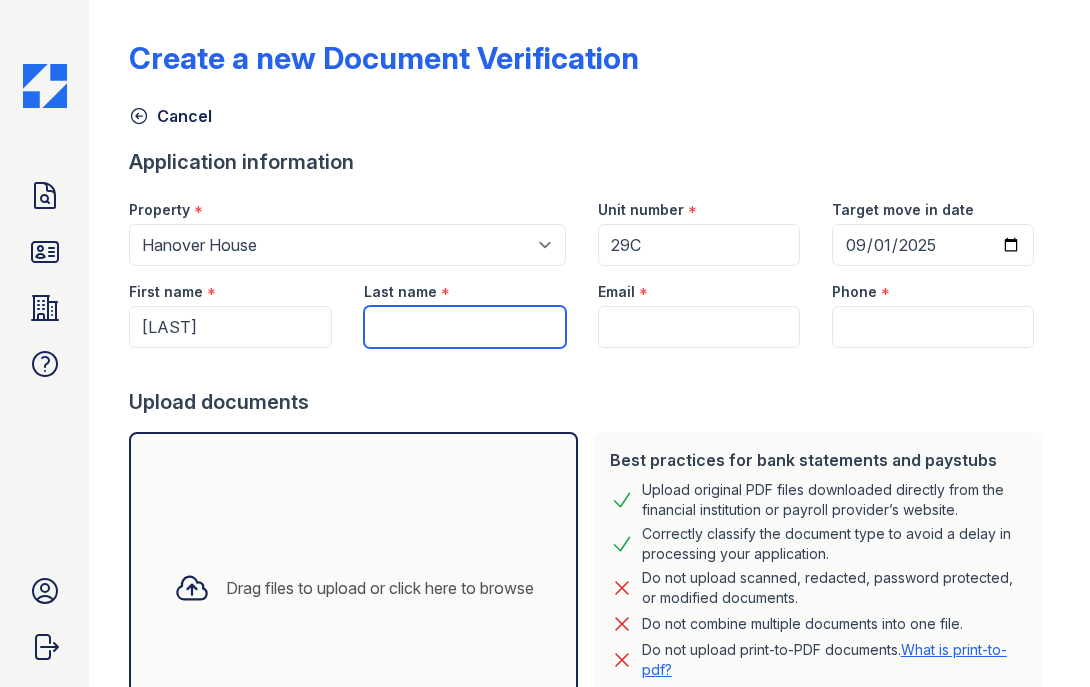 click on "Last name" at bounding box center [465, 327] 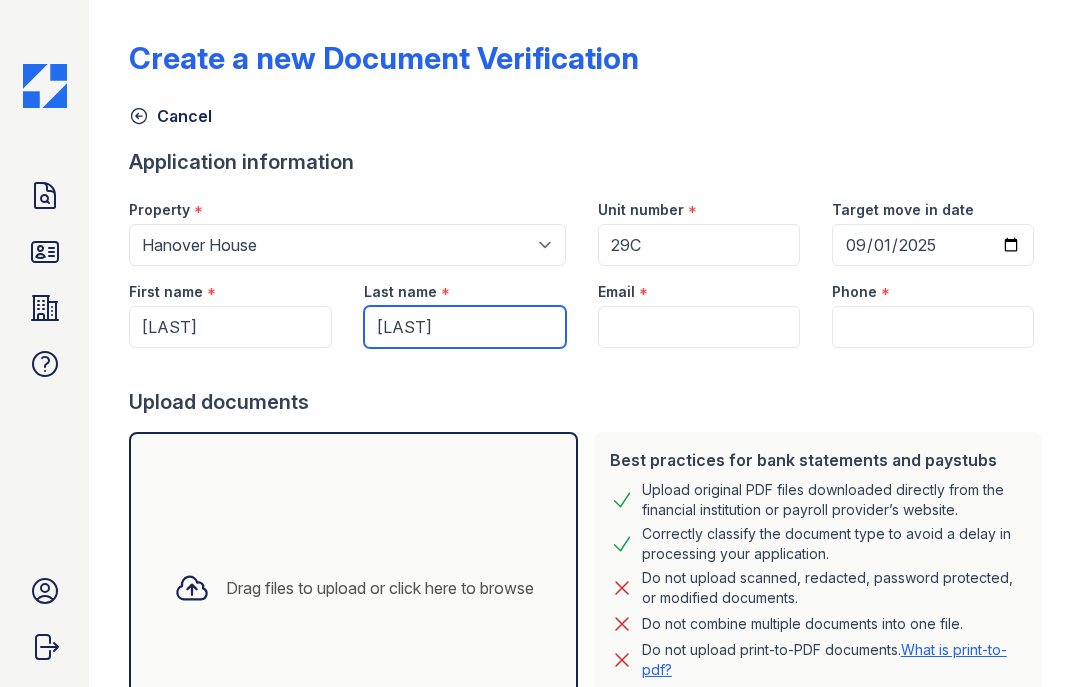 type on "Gao" 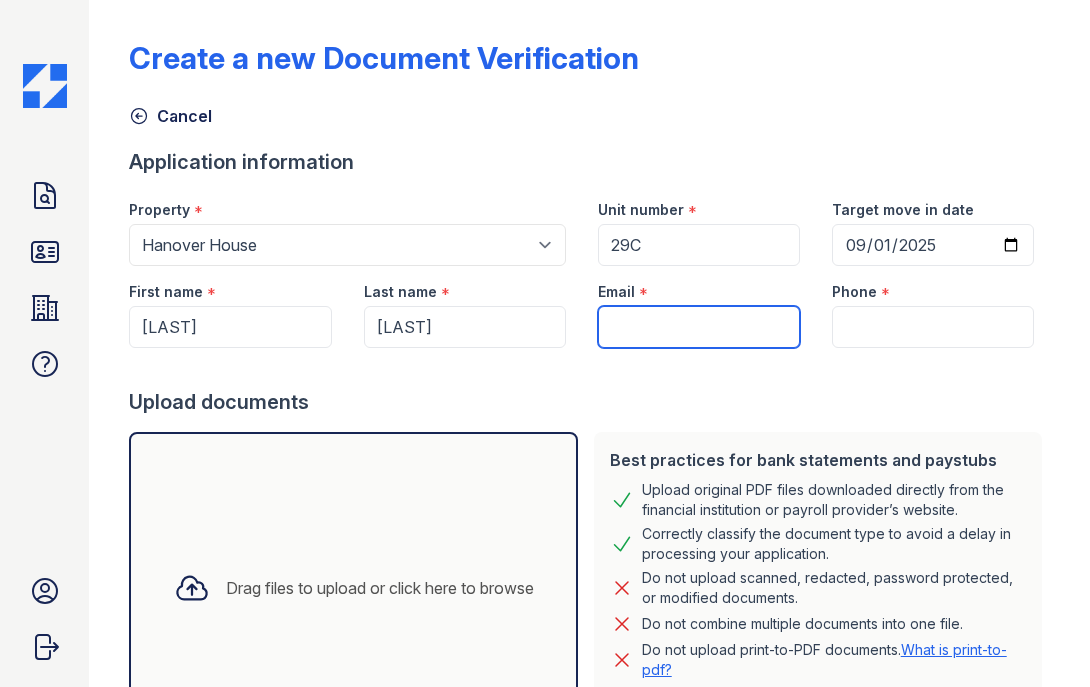 click on "Email" at bounding box center (699, 327) 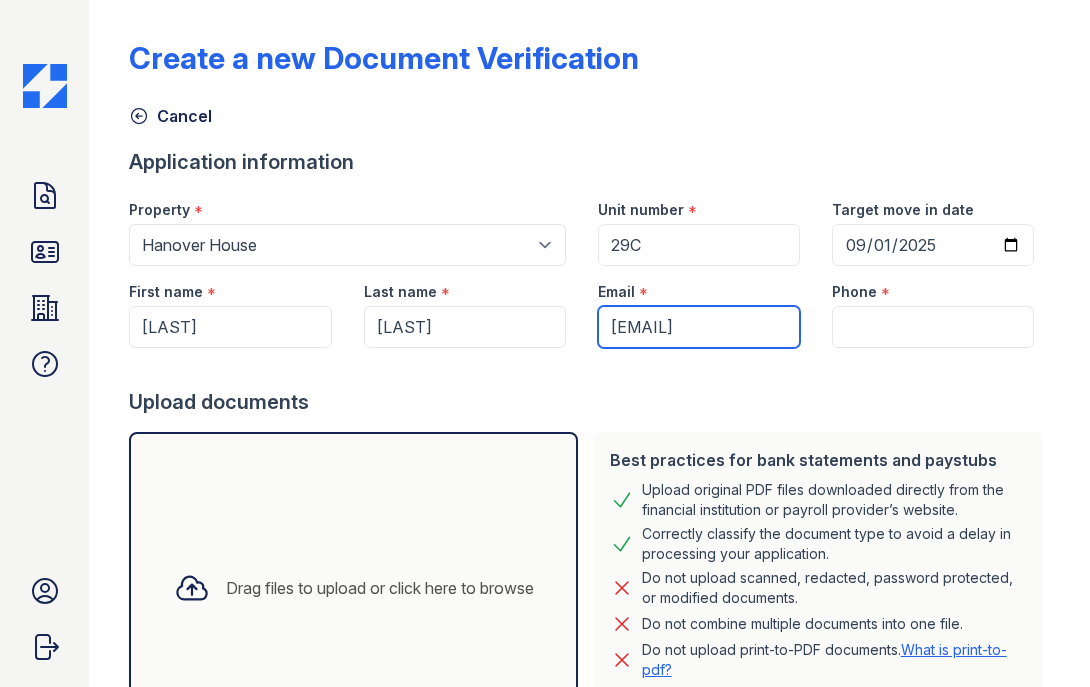 type on "[EMAIL]" 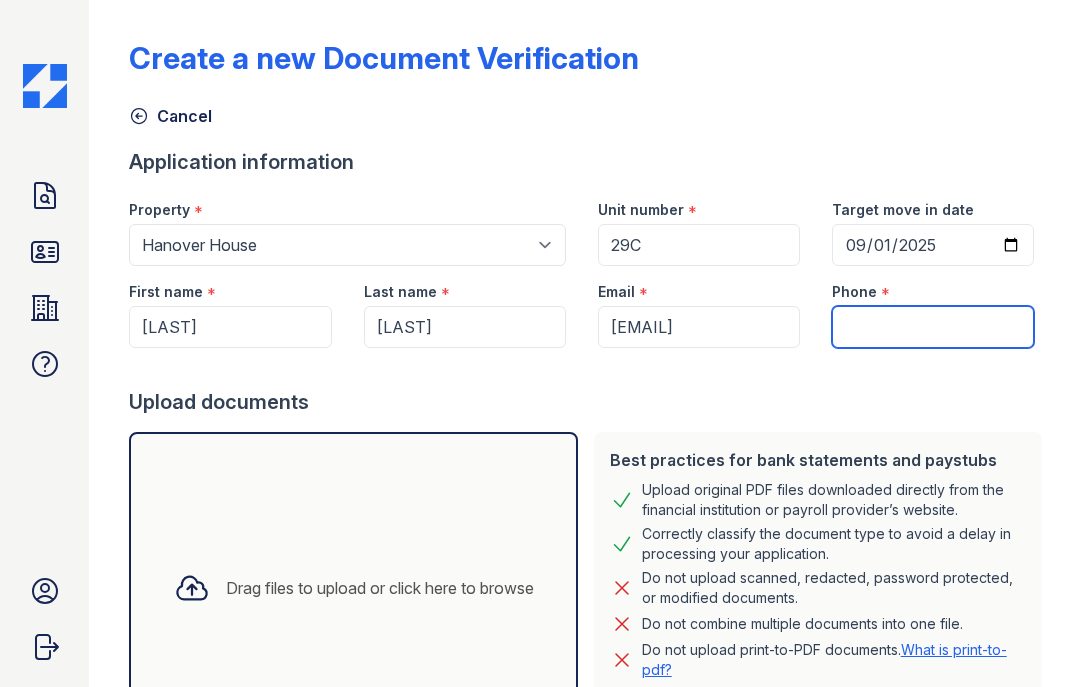 click on "Phone" at bounding box center [933, 327] 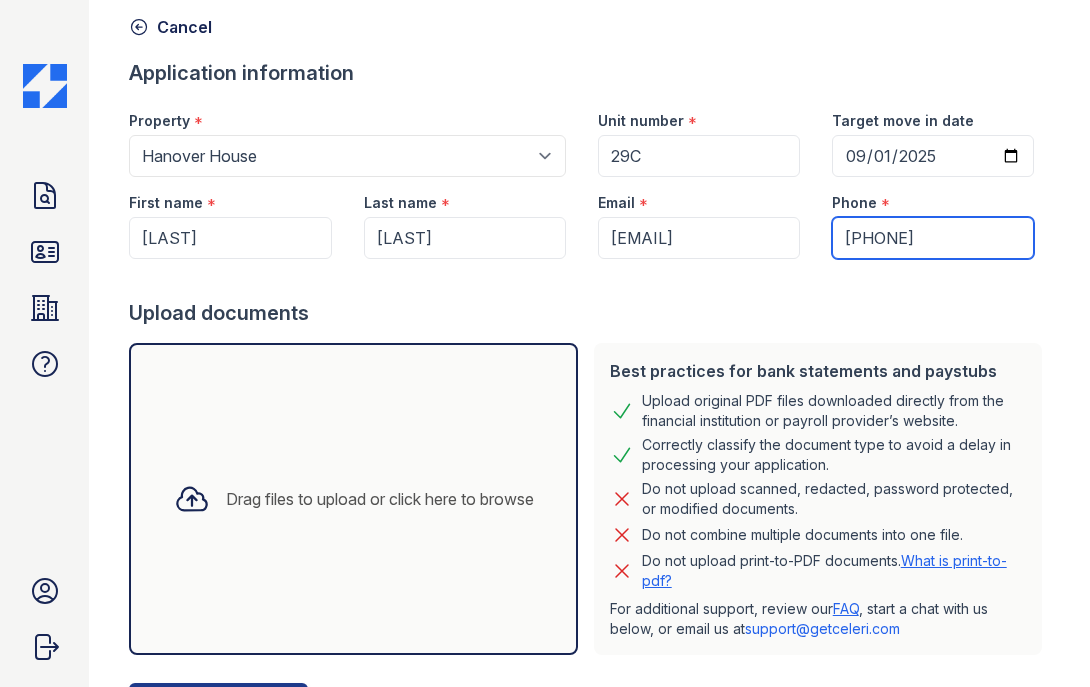 scroll, scrollTop: 185, scrollLeft: 0, axis: vertical 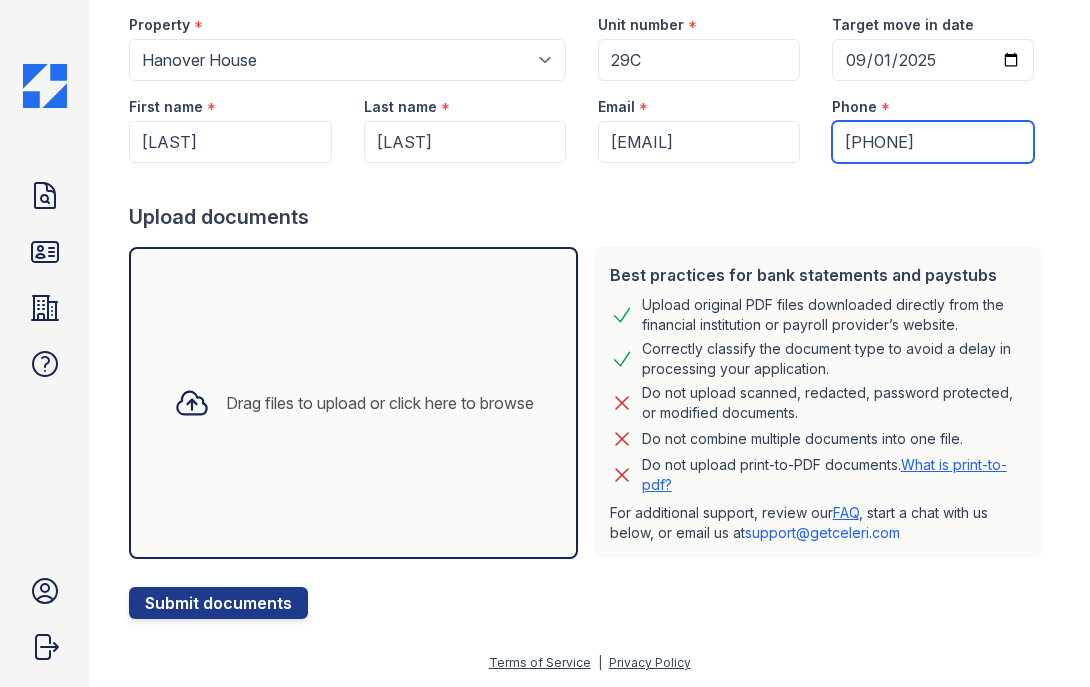 type on "510-612-8717" 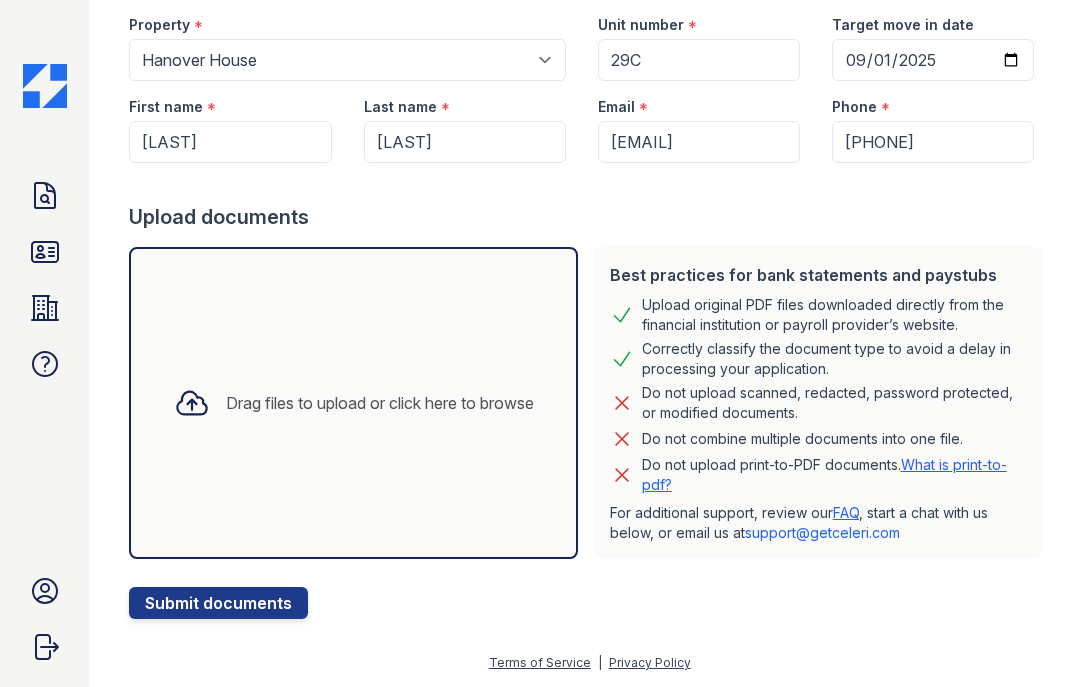 click 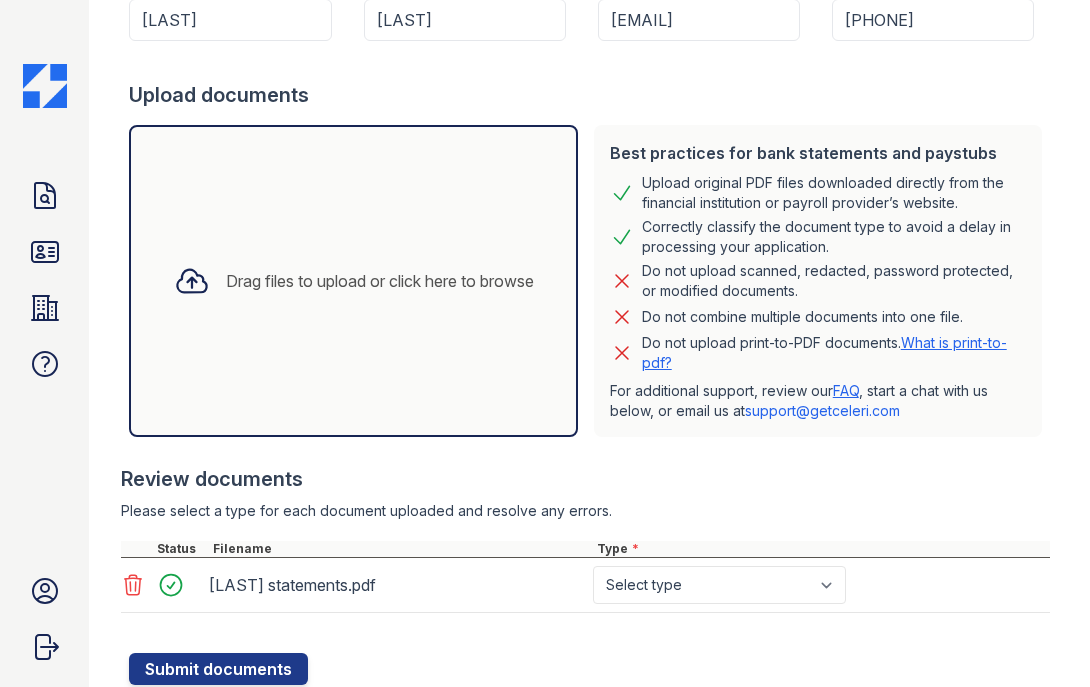 scroll, scrollTop: 373, scrollLeft: 0, axis: vertical 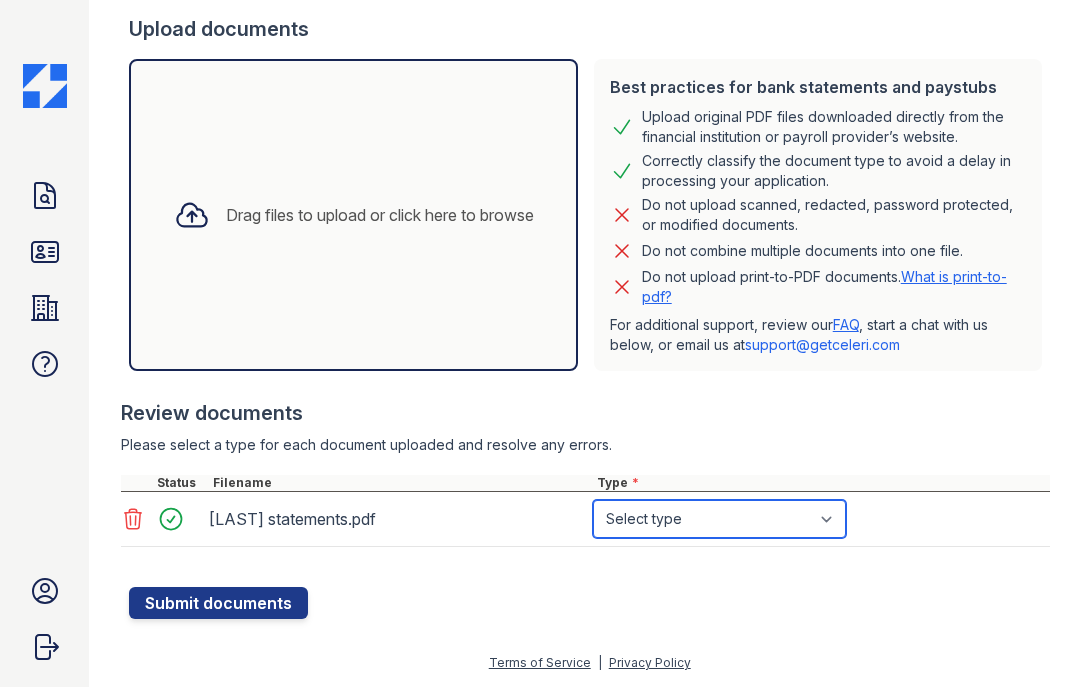 click on "Select type
Paystub
Bank Statement
Offer Letter
Tax Documents
Benefit Award Letter
Investment Account Statement
Other" at bounding box center [719, 519] 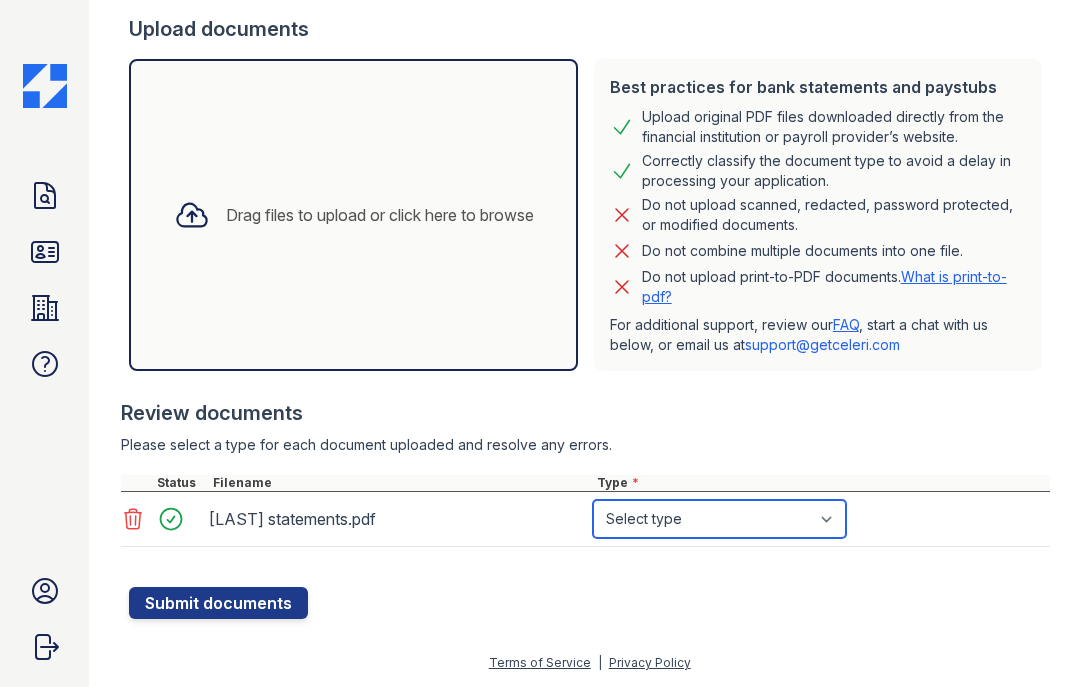 select on "bank_statement" 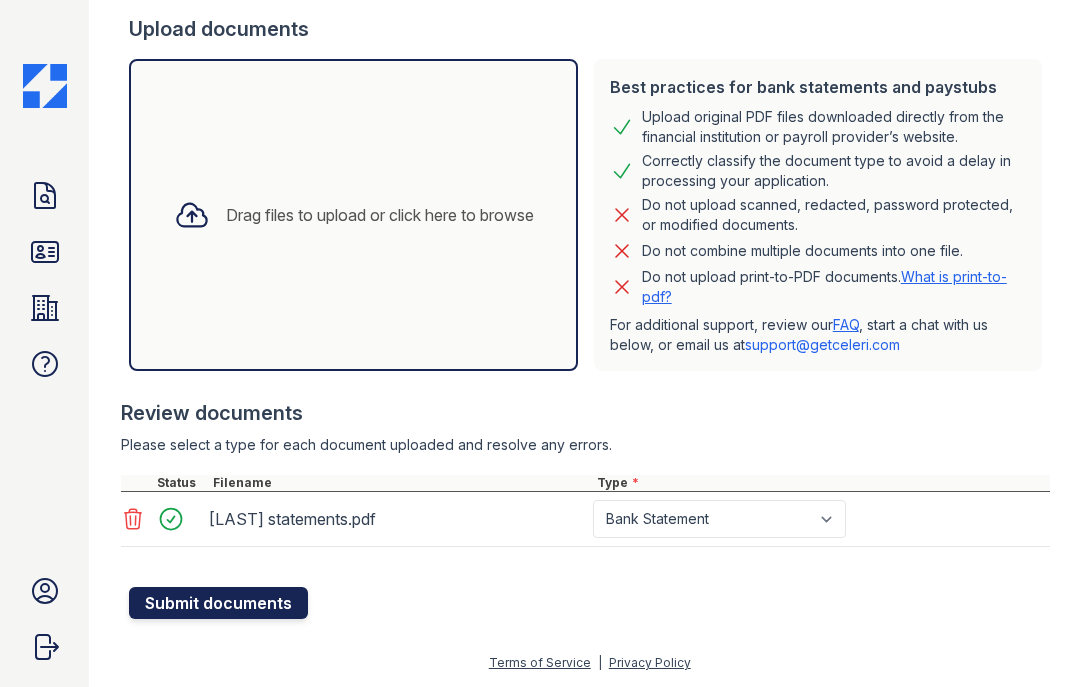 click on "Submit documents" at bounding box center (218, 603) 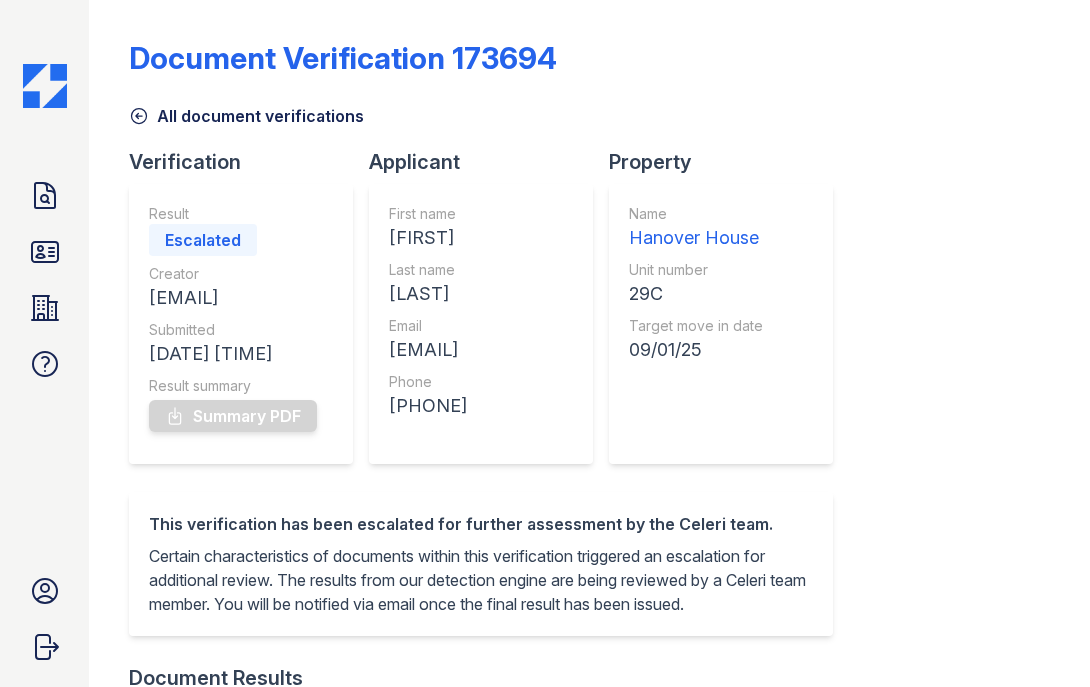 scroll, scrollTop: 0, scrollLeft: 0, axis: both 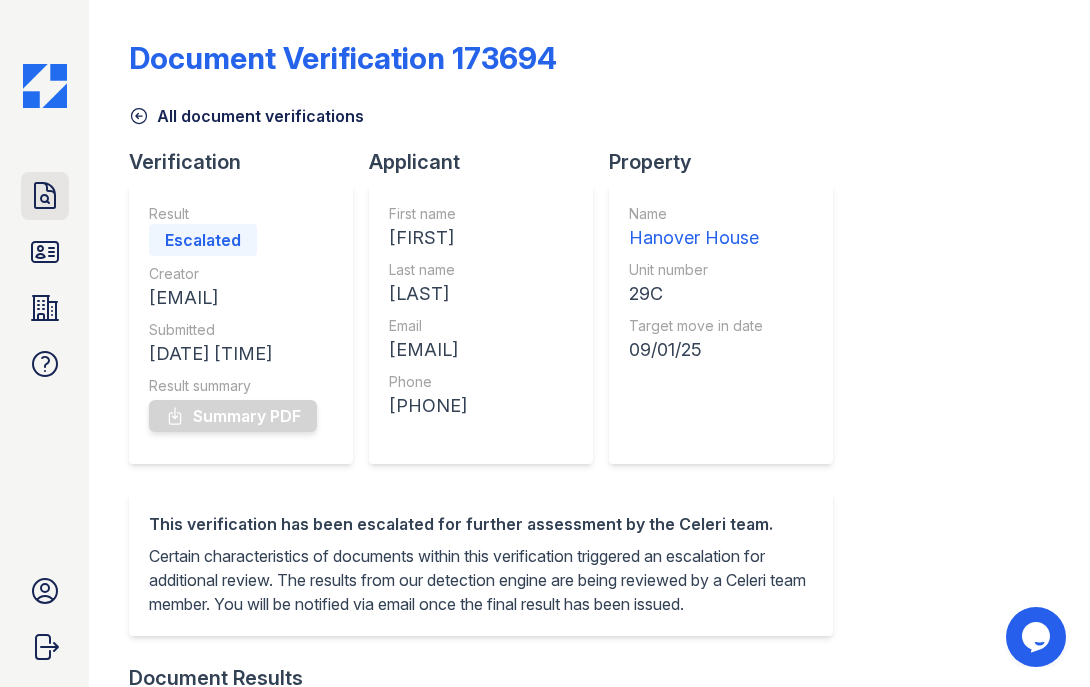 click 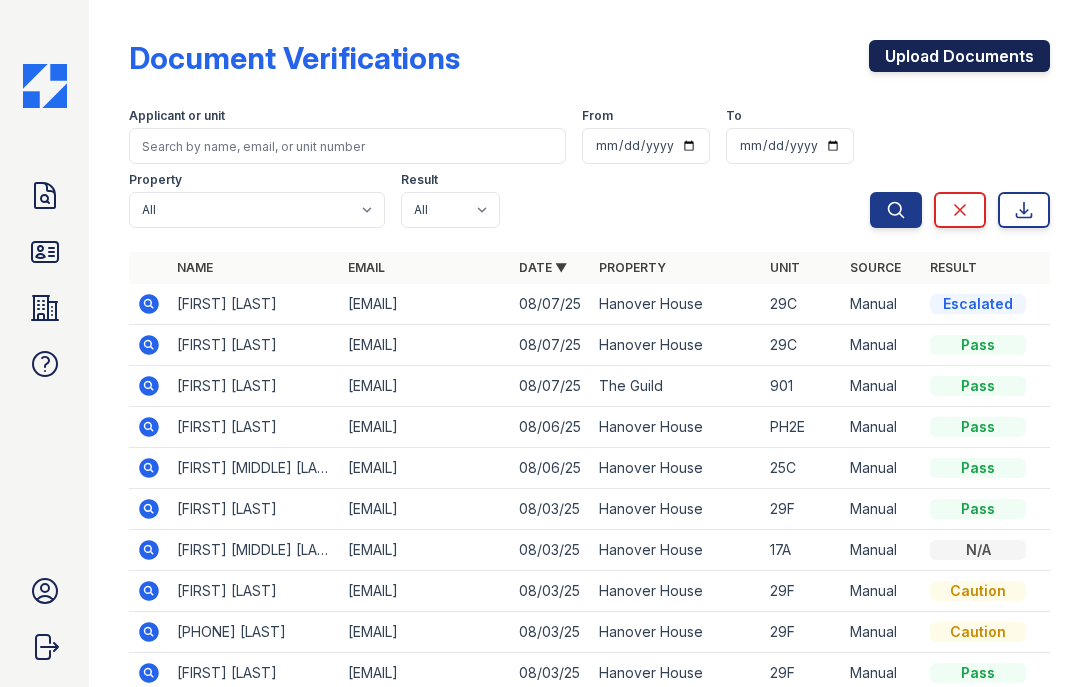 click on "Upload Documents" at bounding box center [959, 56] 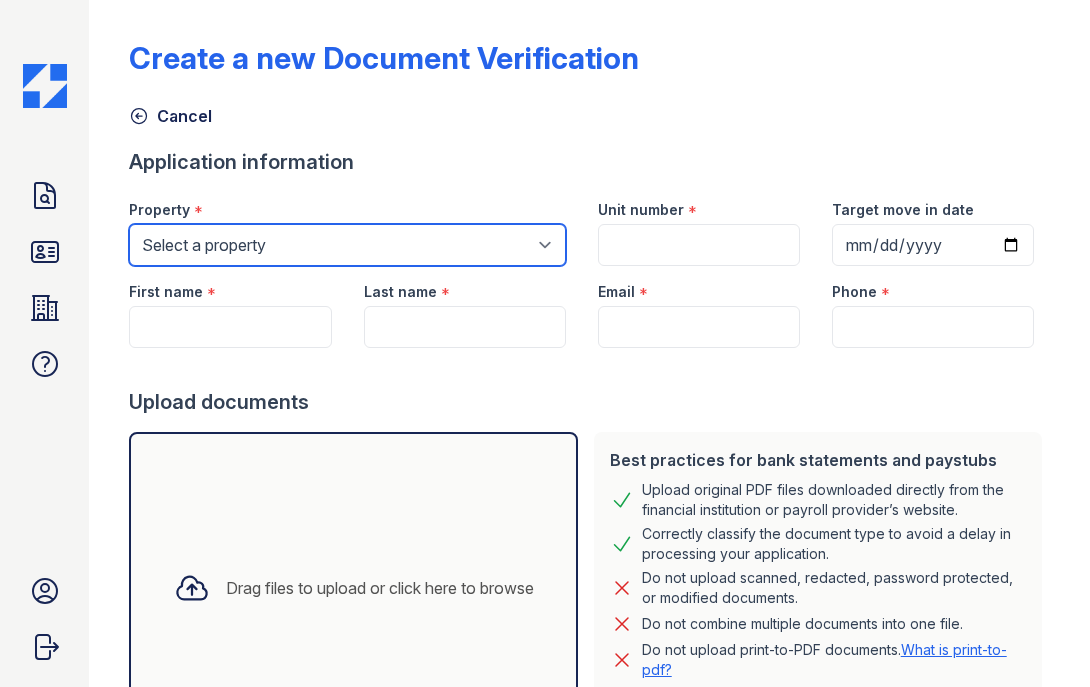 click on "Select a property
Hanover House
The Guild" at bounding box center (347, 245) 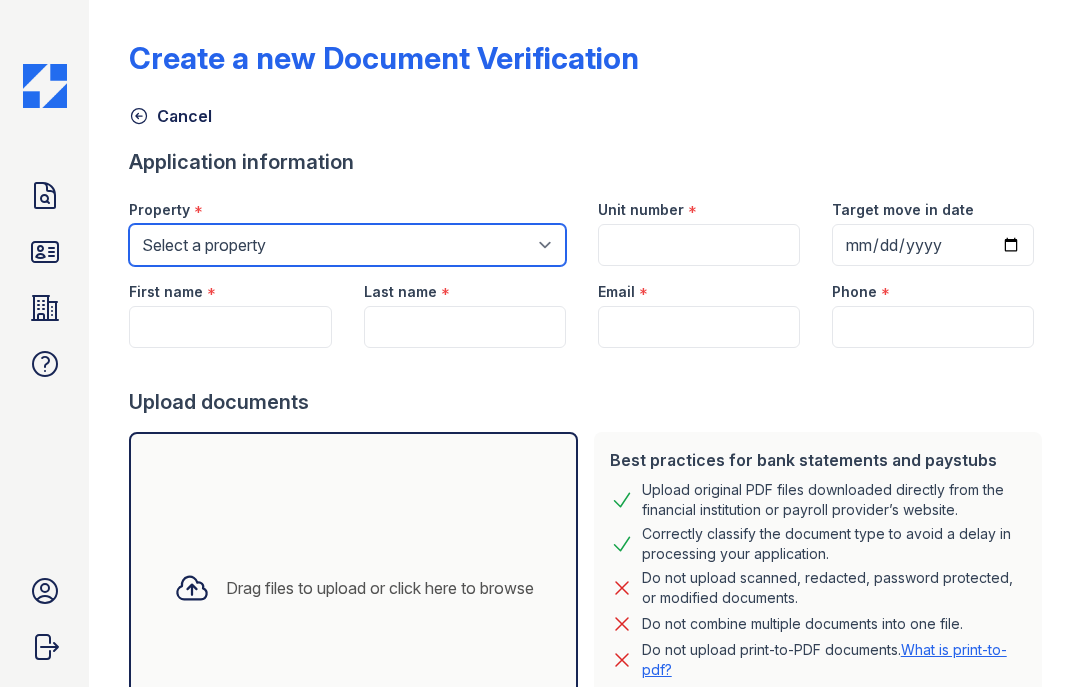 select on "3109" 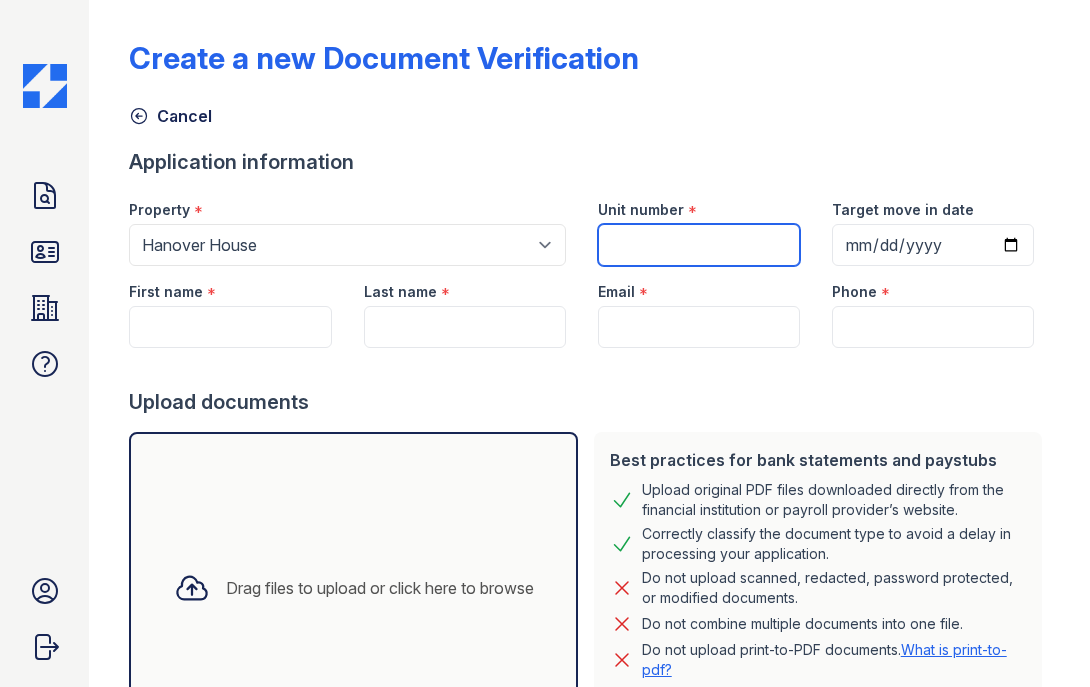 click on "Unit number" at bounding box center (699, 245) 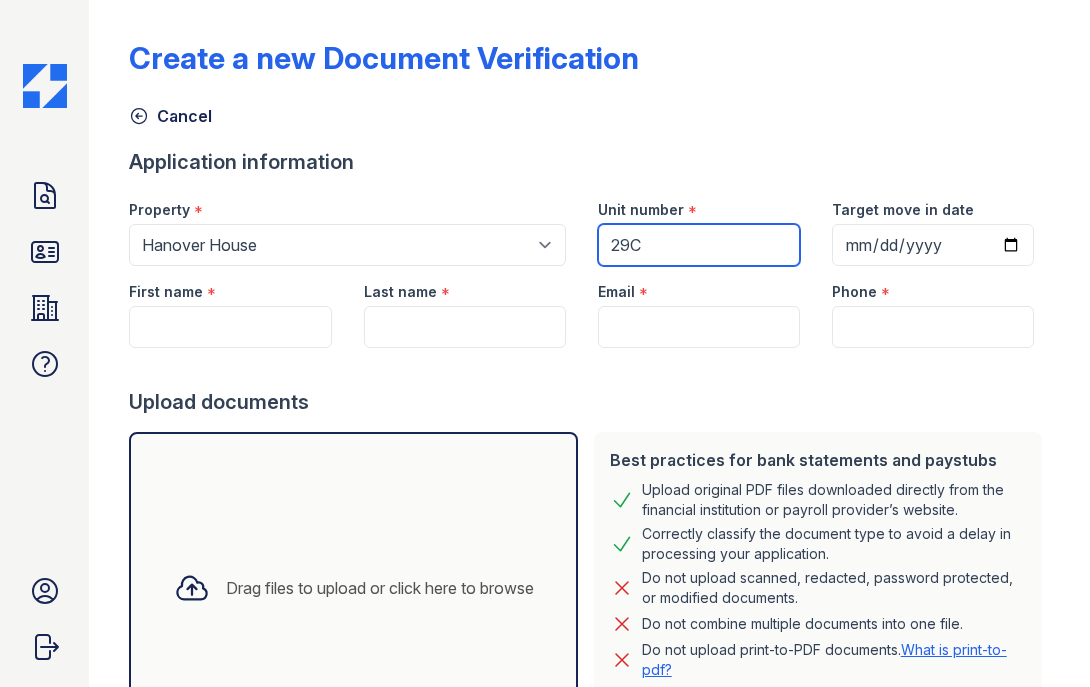 type on "29C" 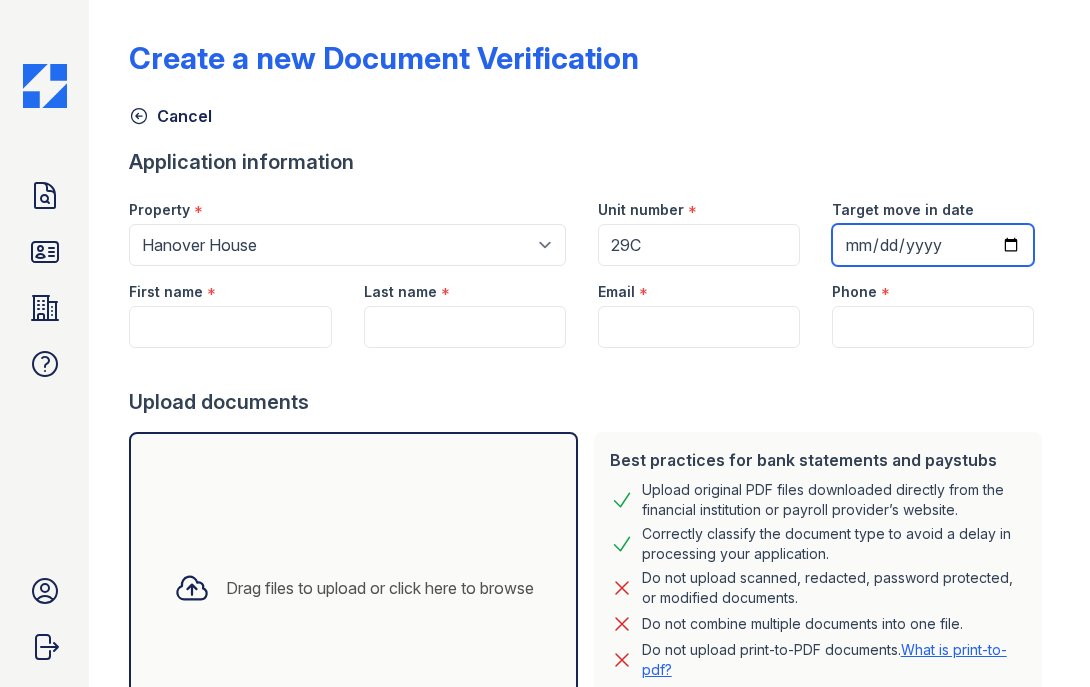 click on "Target move in date" at bounding box center (933, 245) 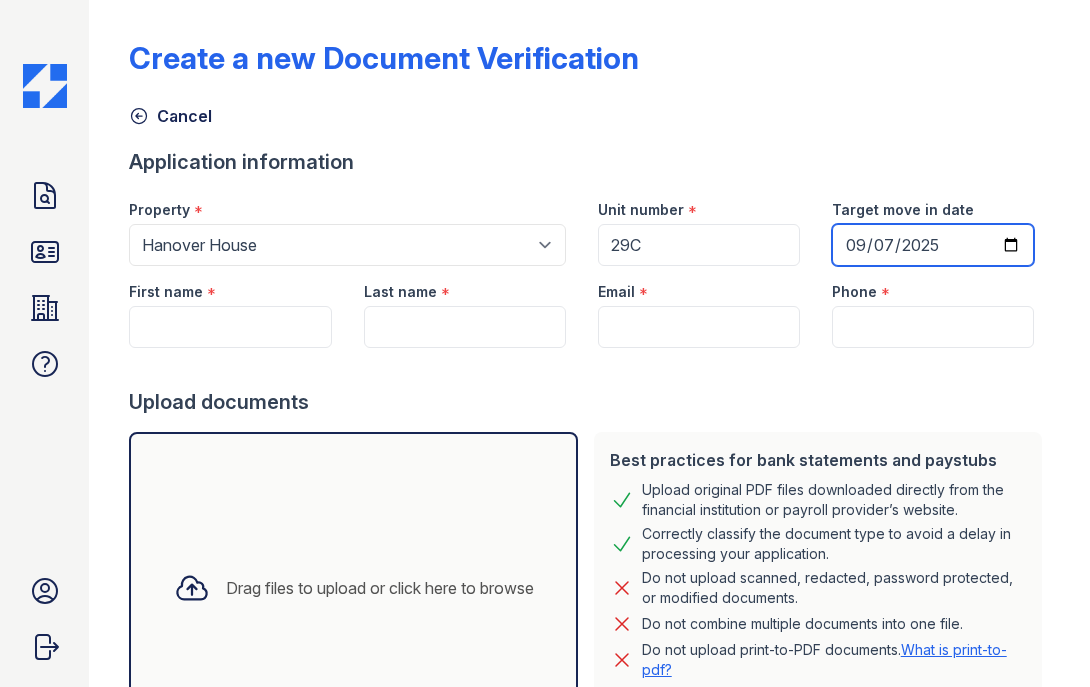 type on "2025-09-01" 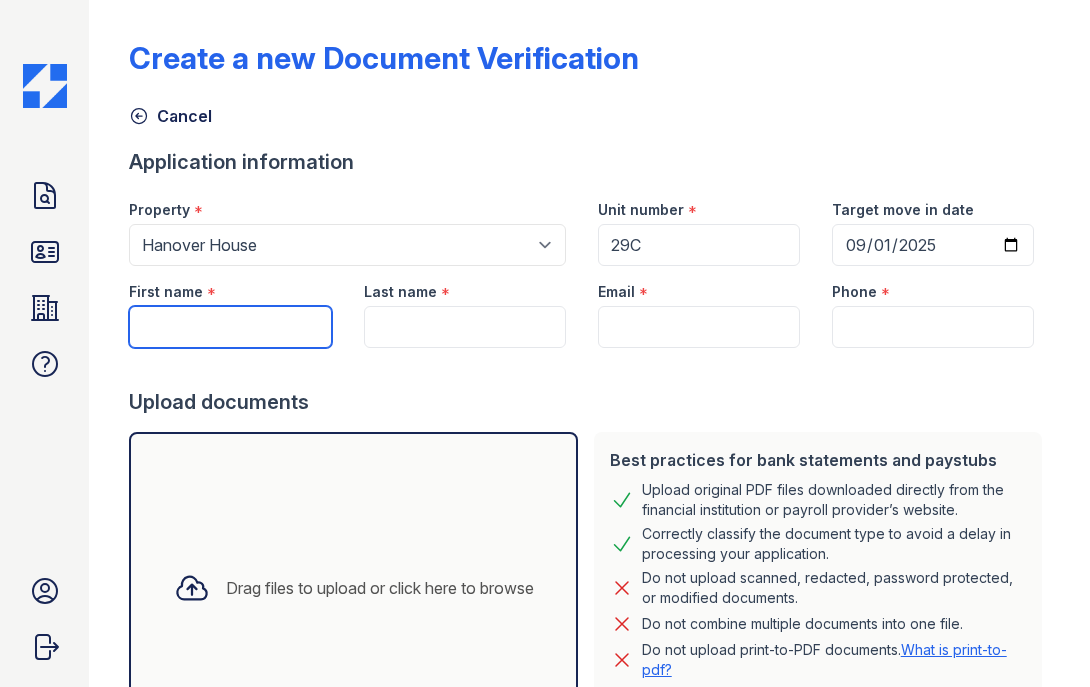 click on "First name" at bounding box center [230, 327] 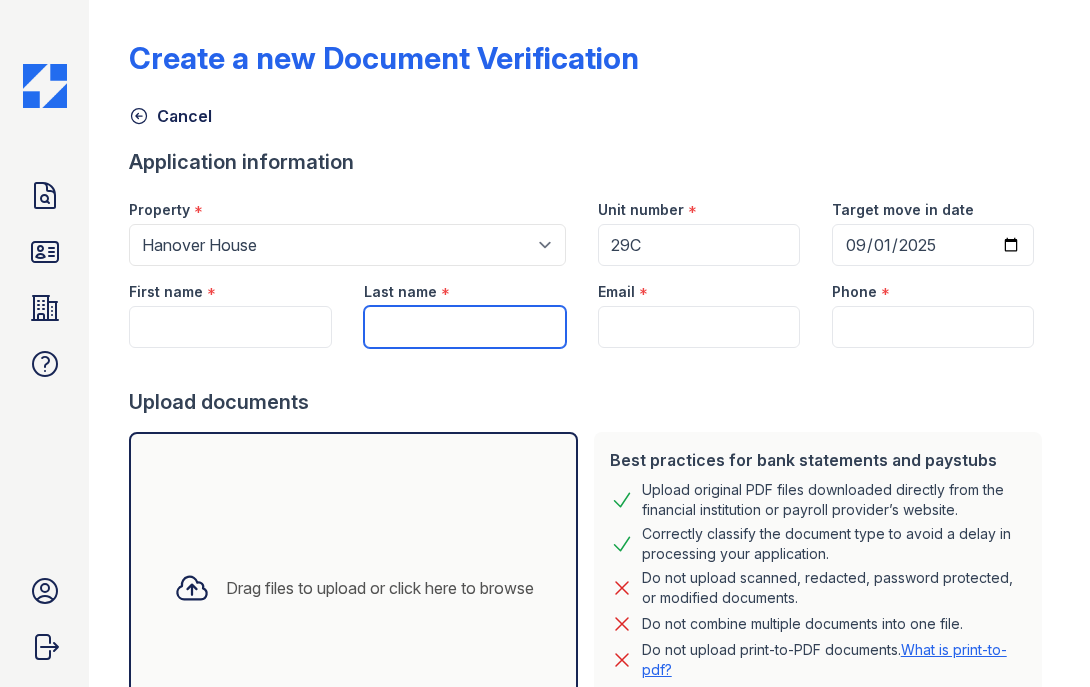 click on "Last name" at bounding box center [465, 327] 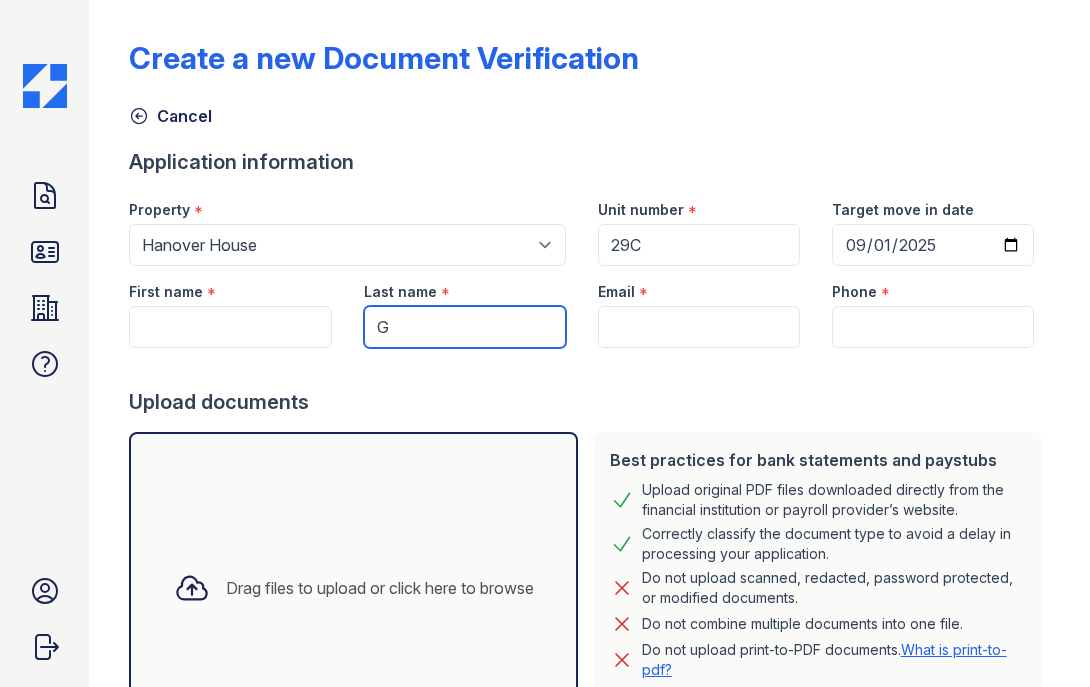 type on "[LAST]" 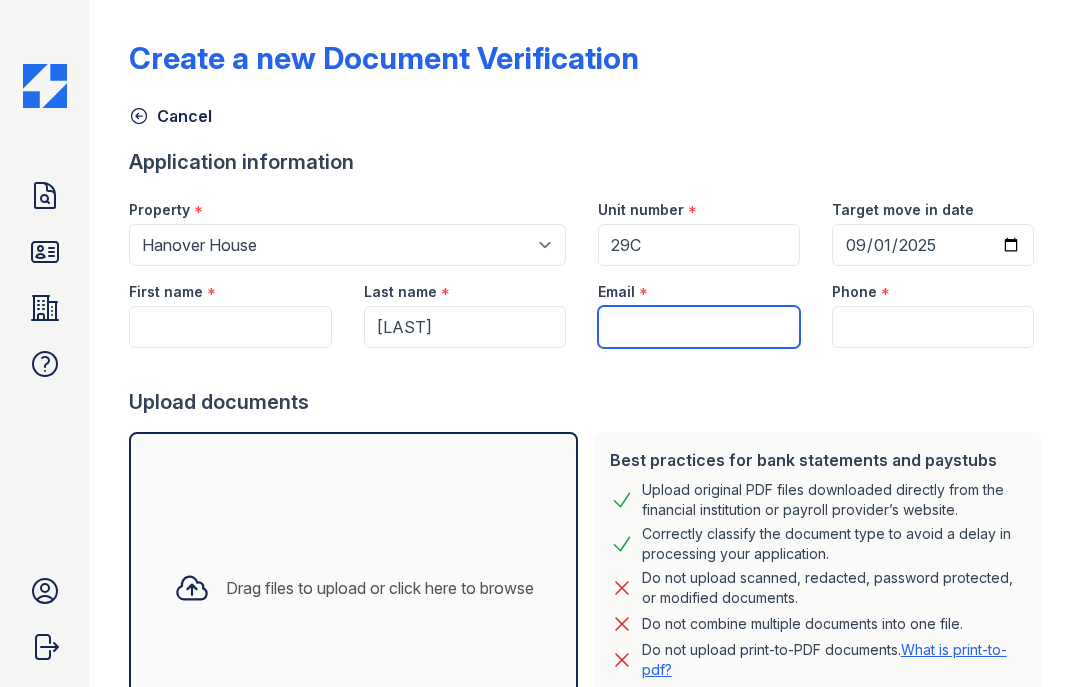 click on "Email" at bounding box center (699, 327) 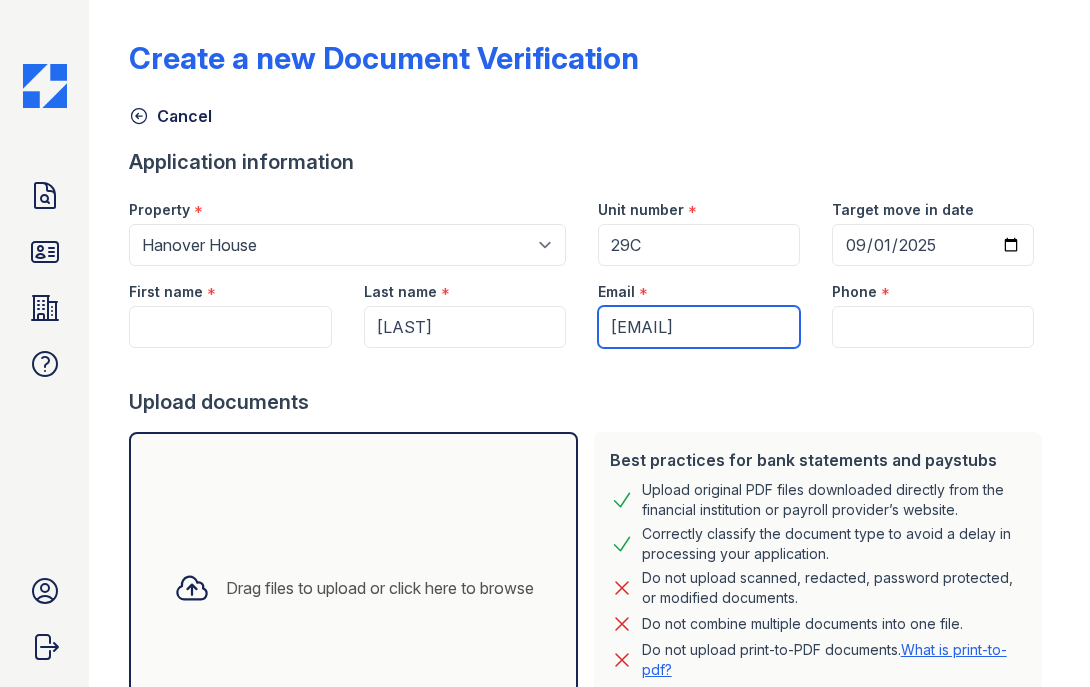 type on "[EMAIL]" 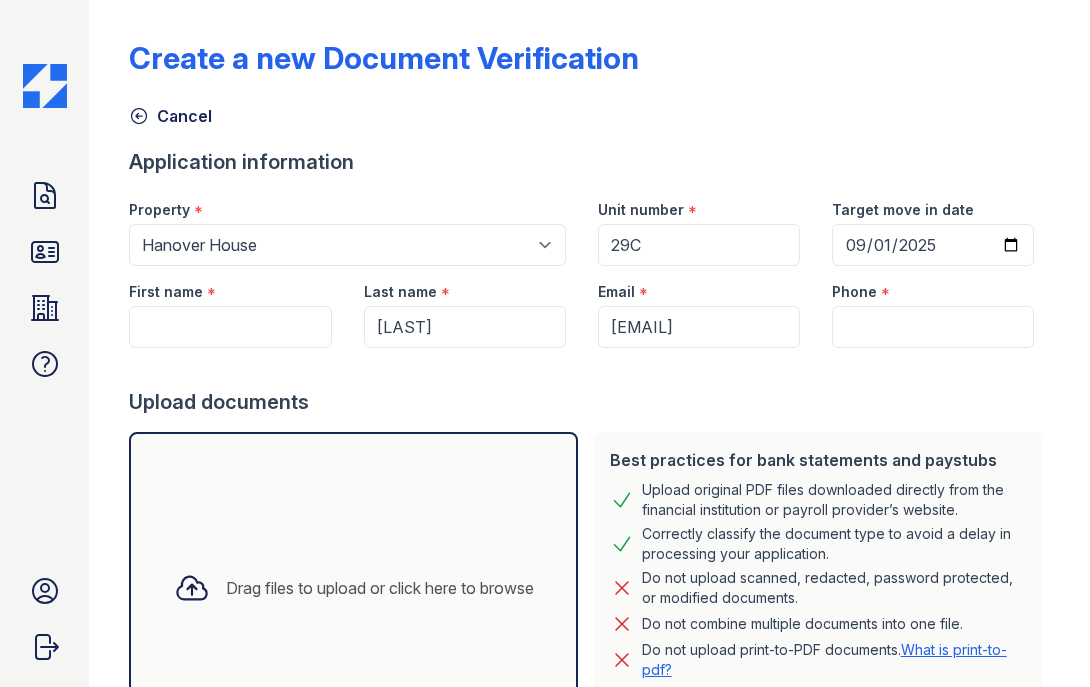 click at bounding box center [589, 368] 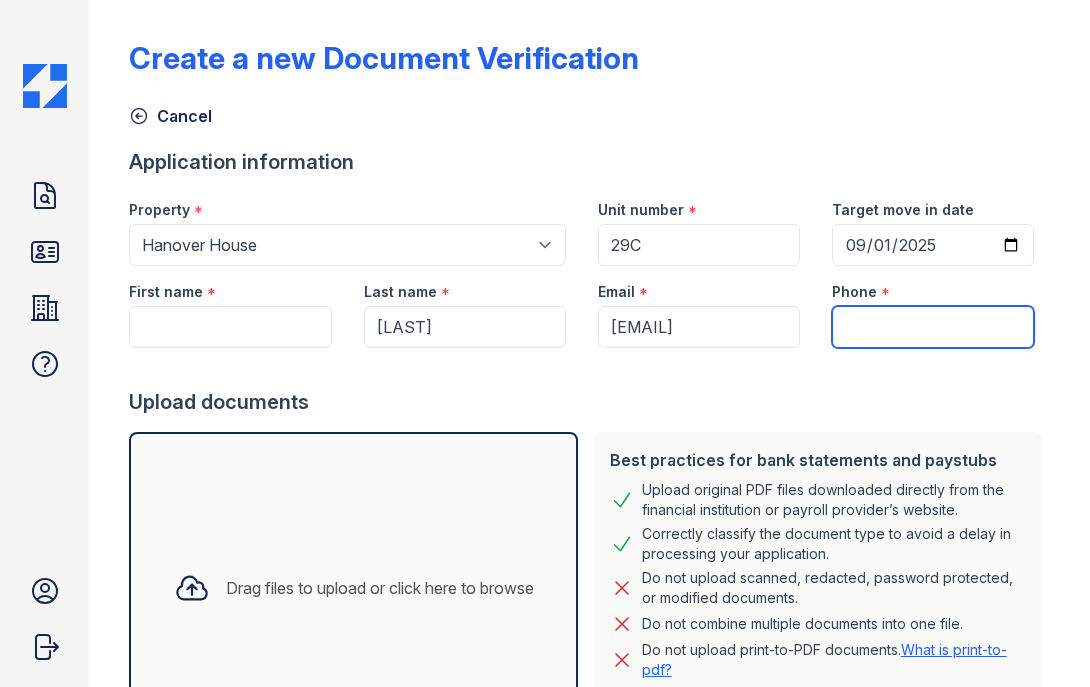 click on "Phone" at bounding box center (933, 327) 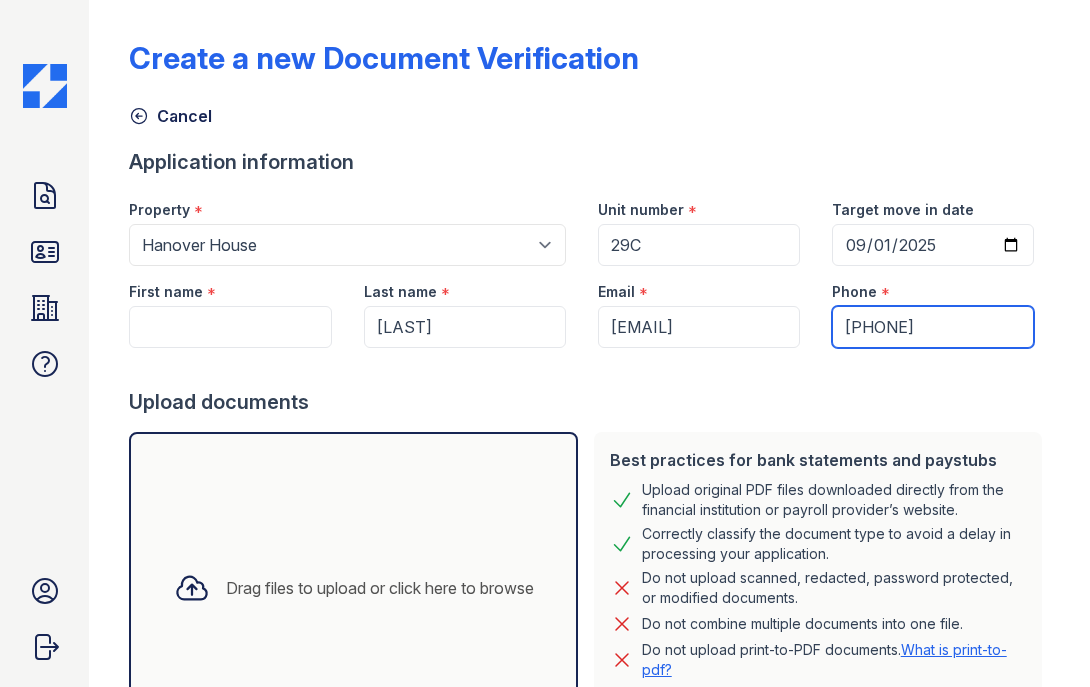 type on "[PHONE]" 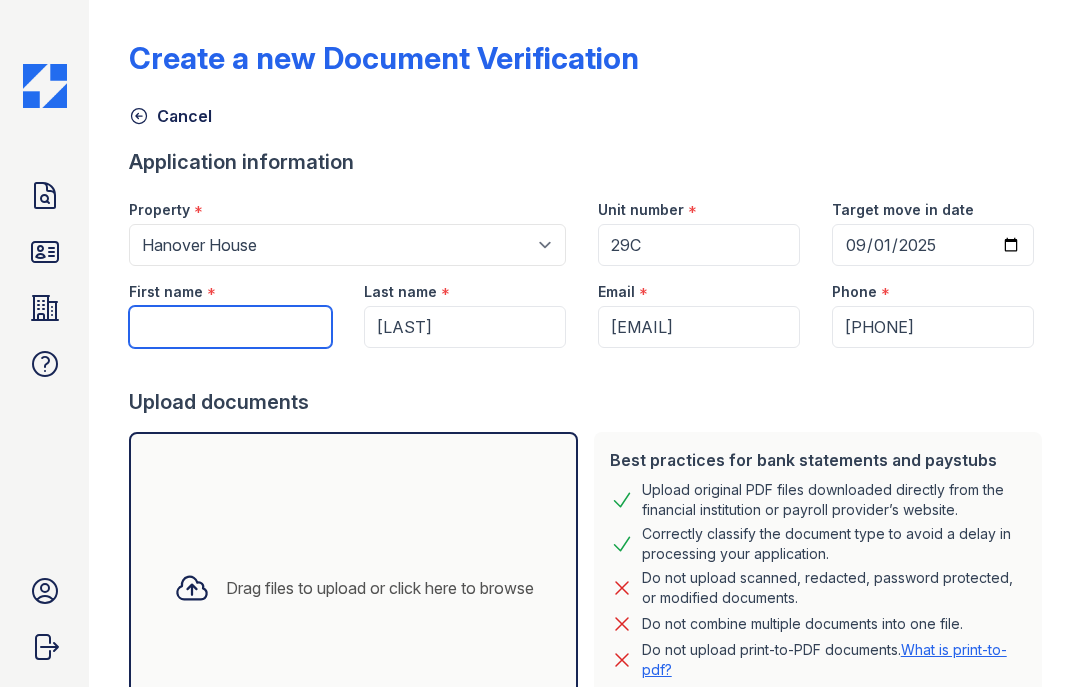click on "First name" at bounding box center (230, 327) 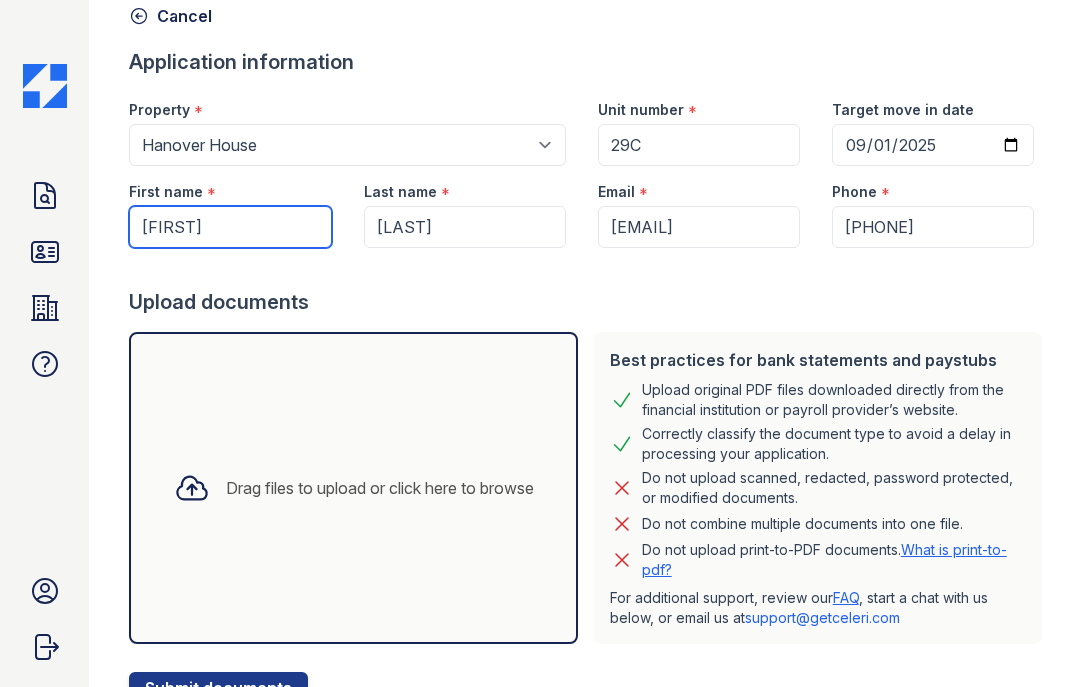 scroll, scrollTop: 185, scrollLeft: 0, axis: vertical 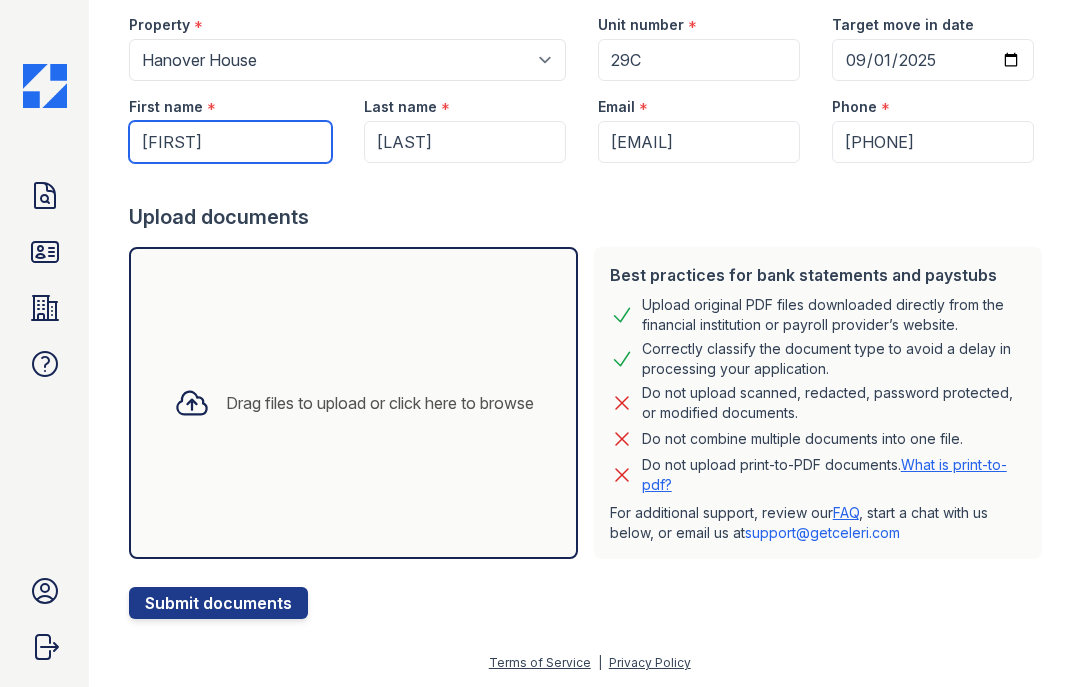 type on "[LAST]" 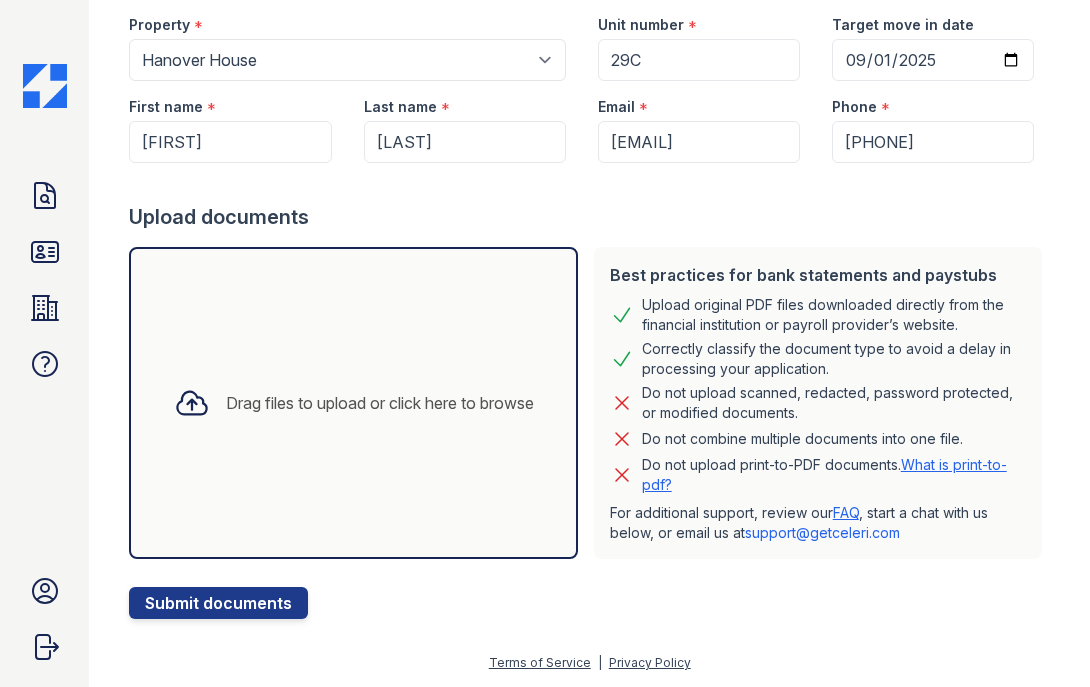 click 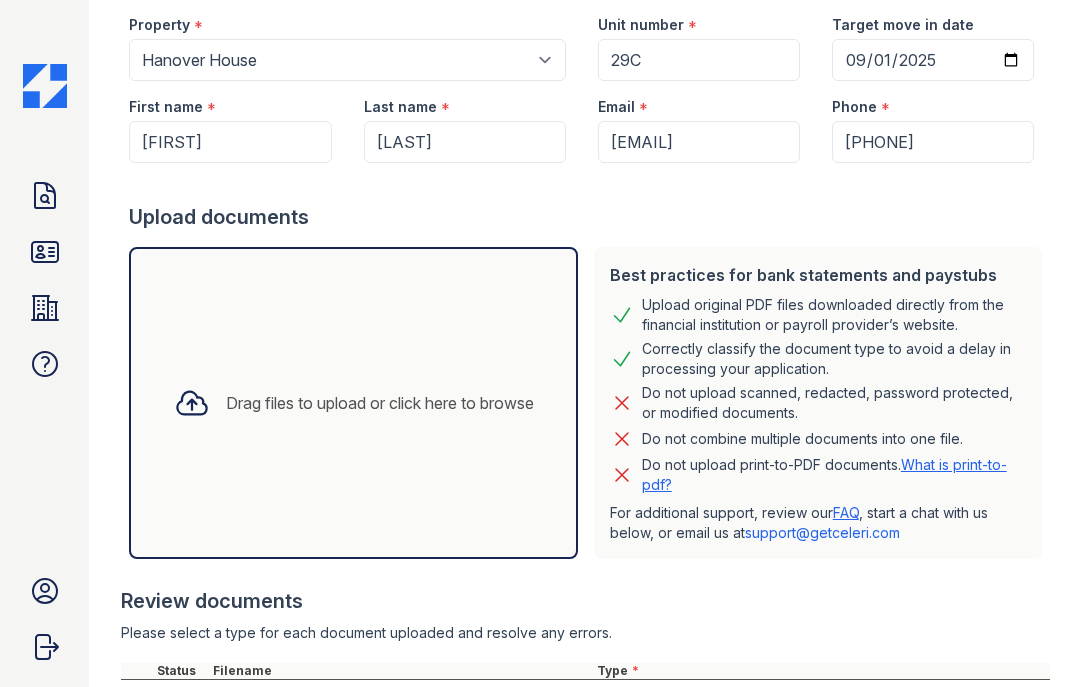 scroll, scrollTop: 373, scrollLeft: 0, axis: vertical 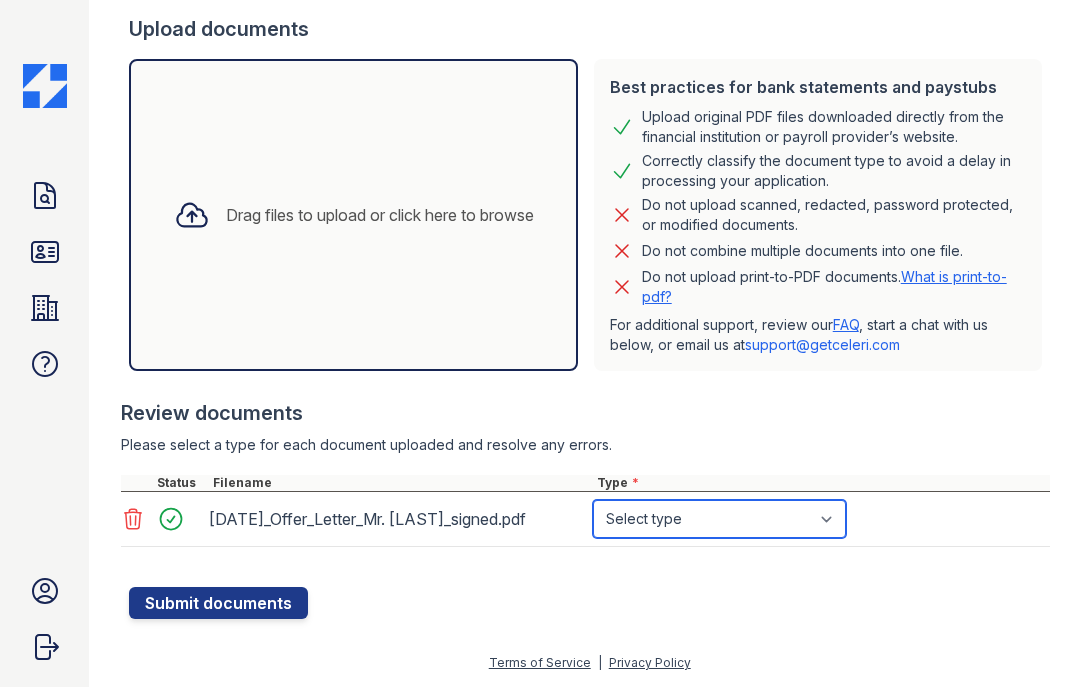click on "Select type
Paystub
Bank Statement
Offer Letter
Tax Documents
Benefit Award Letter
Investment Account Statement
Other" at bounding box center (719, 519) 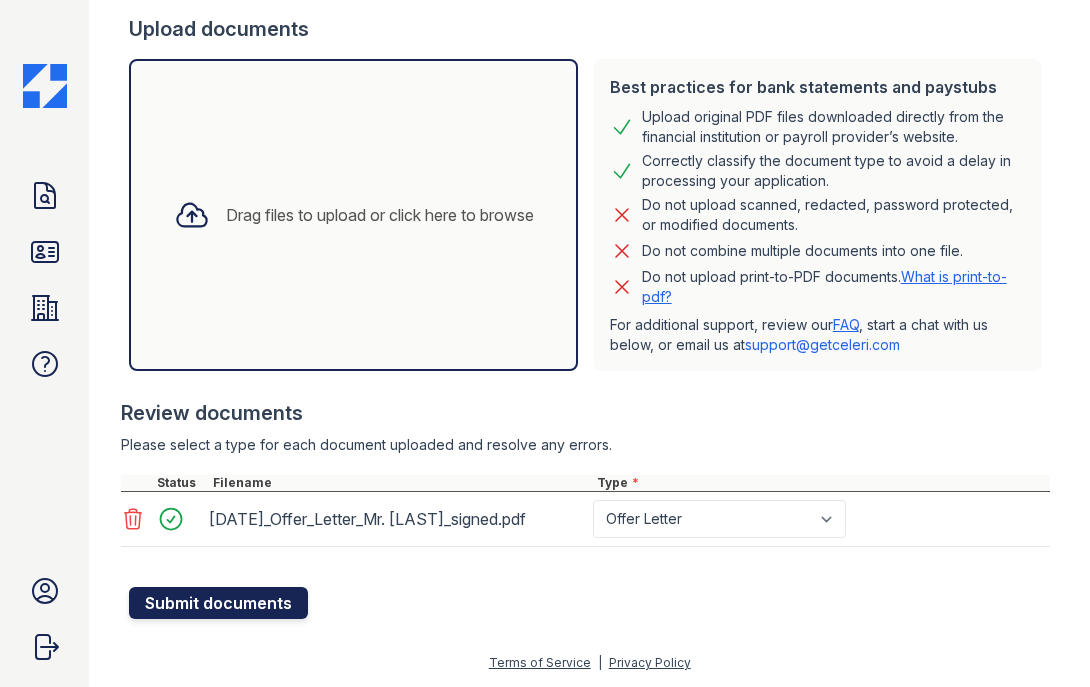 click on "Submit documents" at bounding box center [218, 603] 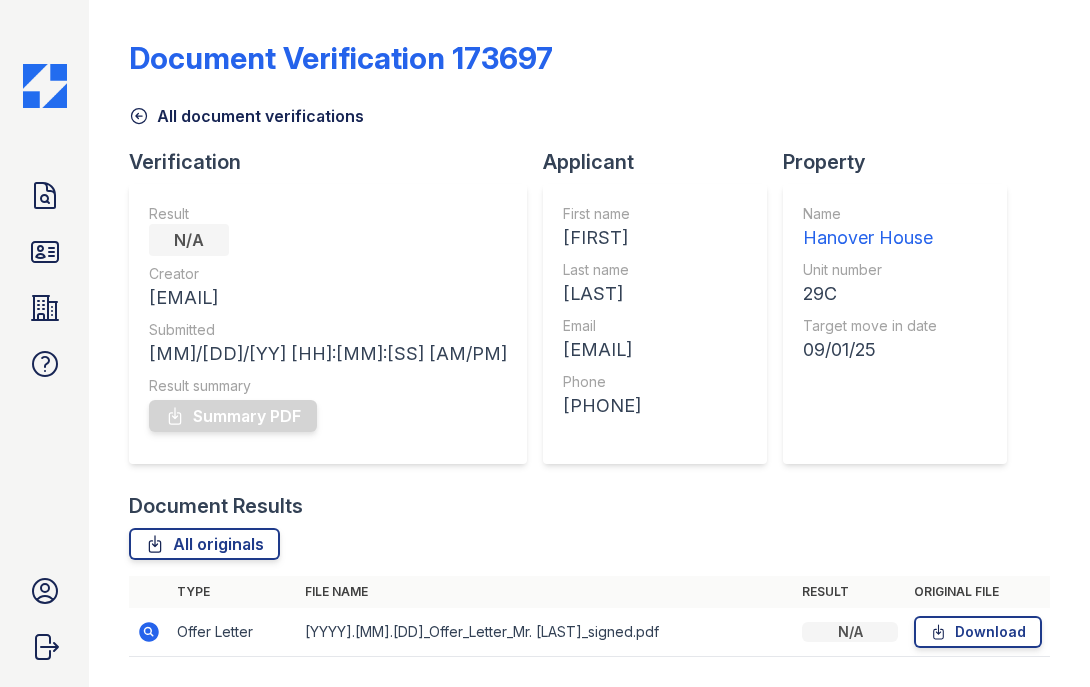 scroll, scrollTop: 0, scrollLeft: 0, axis: both 